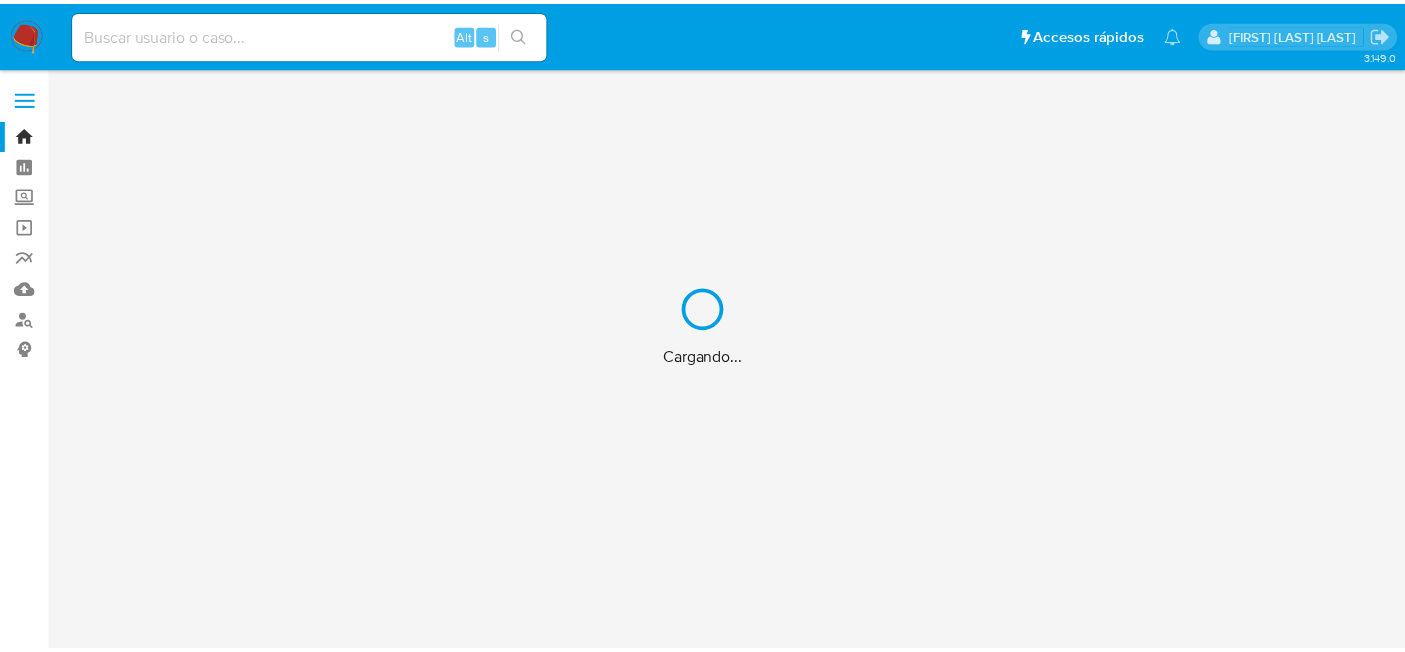 scroll, scrollTop: 0, scrollLeft: 0, axis: both 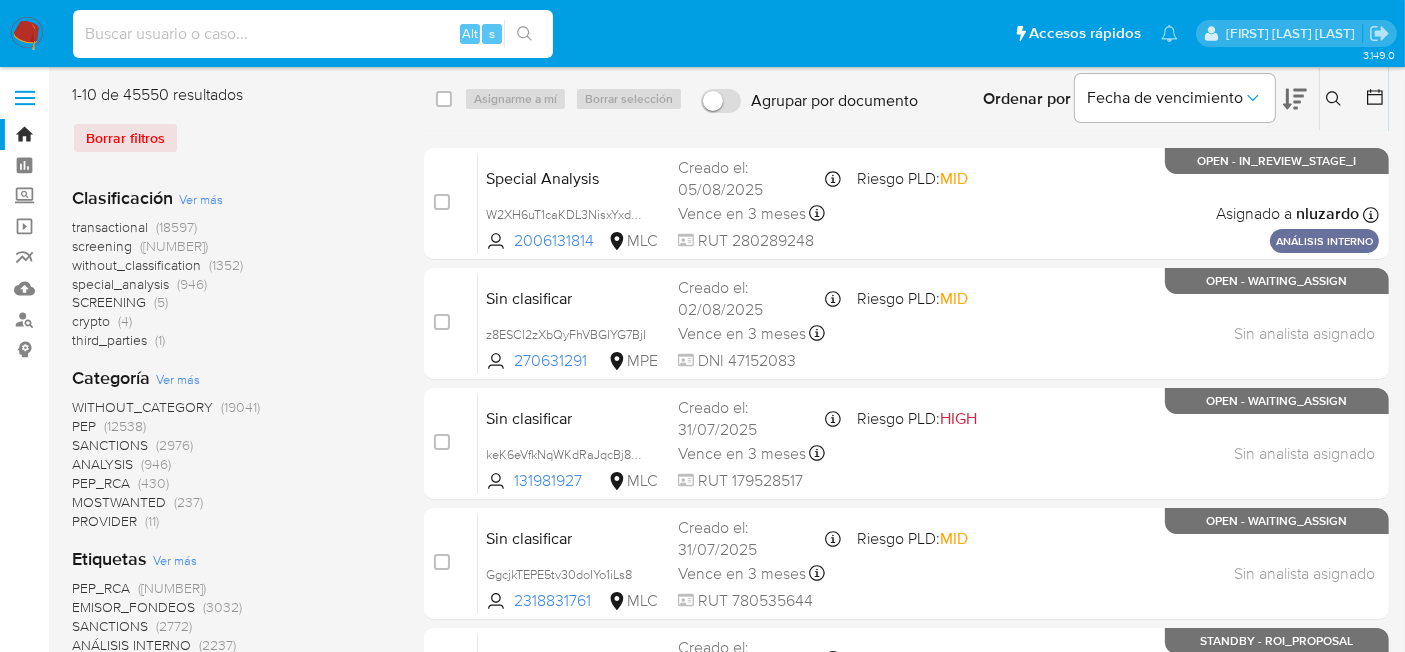 click at bounding box center (313, 34) 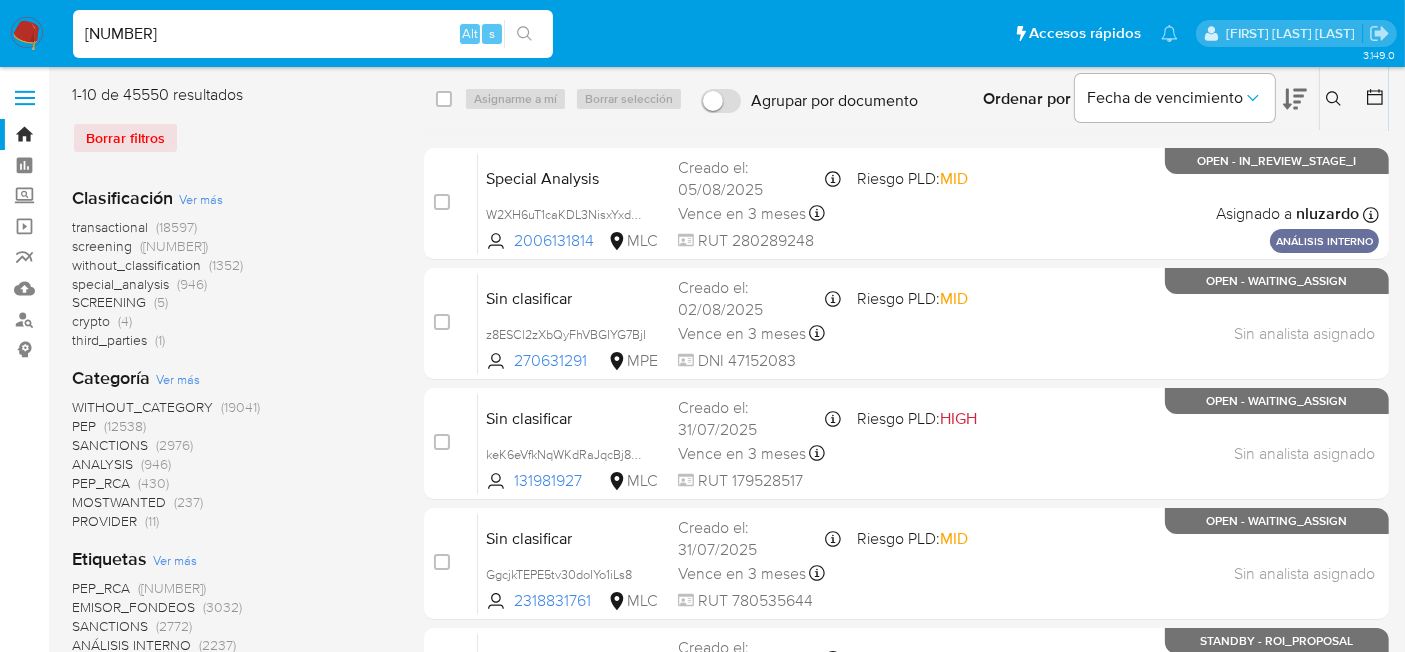 type on "[NUMBER]" 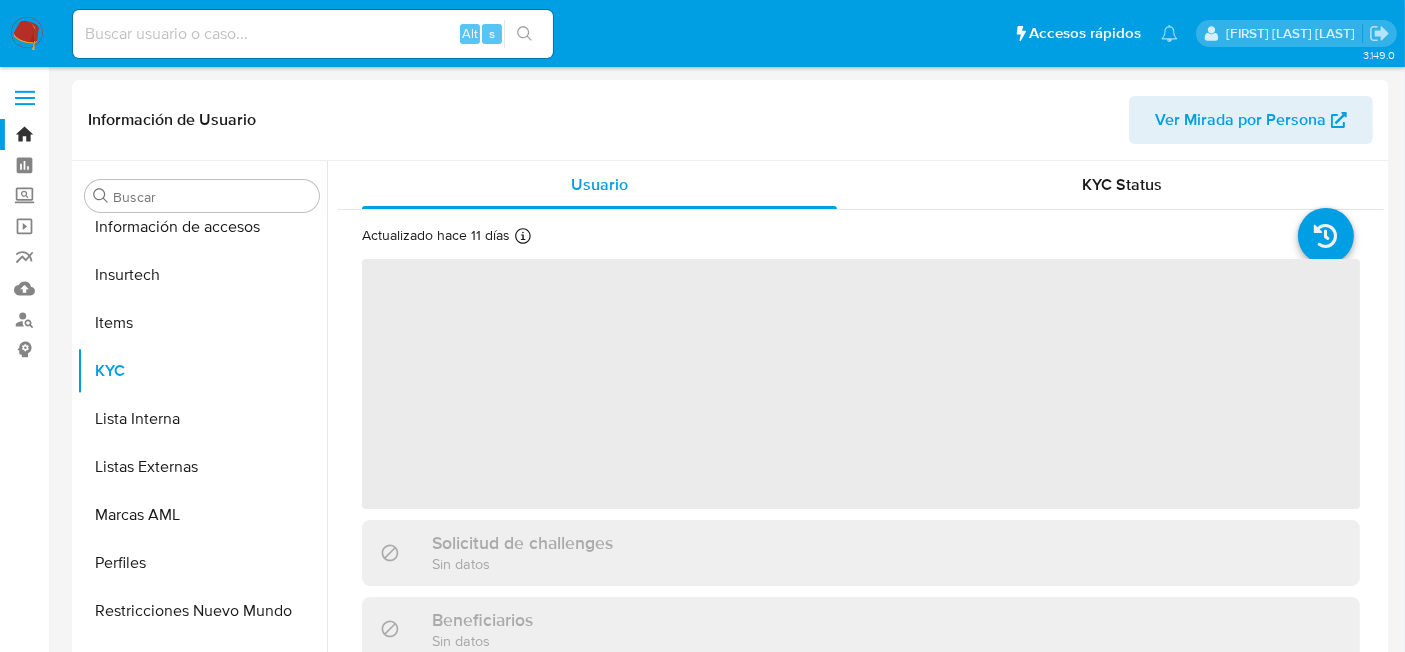 scroll, scrollTop: 796, scrollLeft: 0, axis: vertical 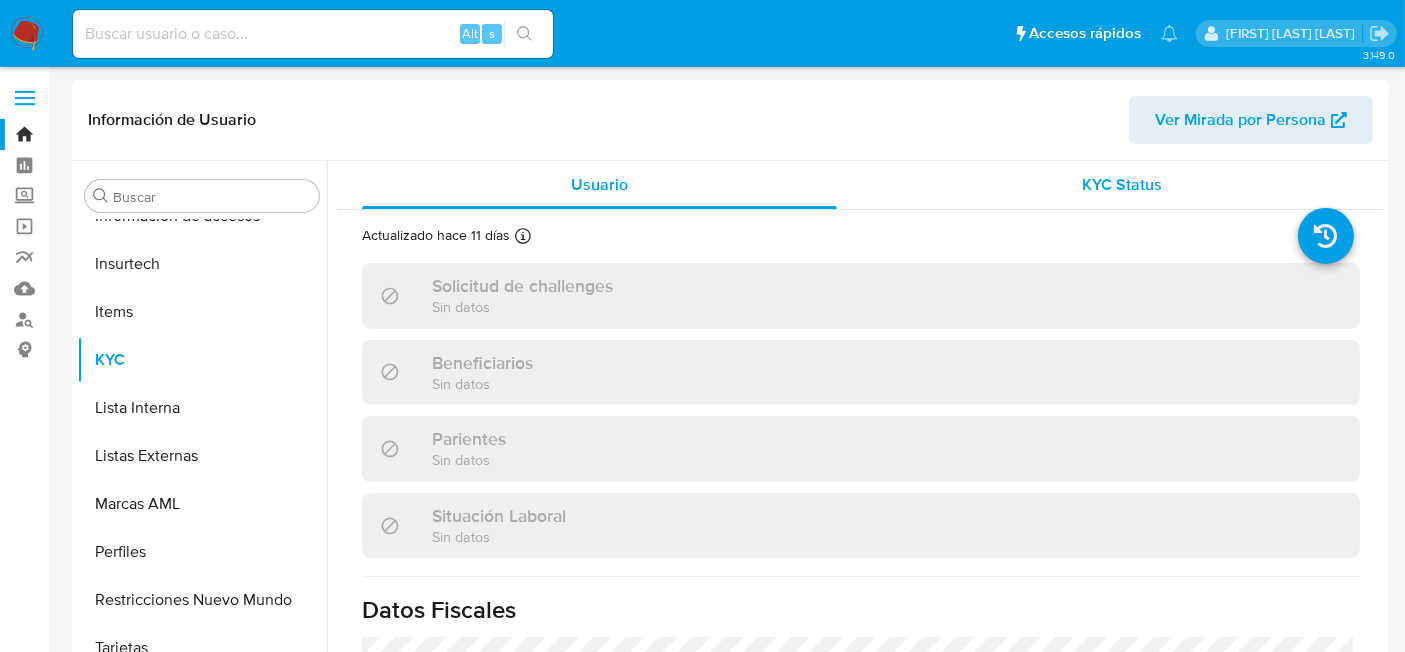 drag, startPoint x: 965, startPoint y: 199, endPoint x: 917, endPoint y: 191, distance: 48.6621 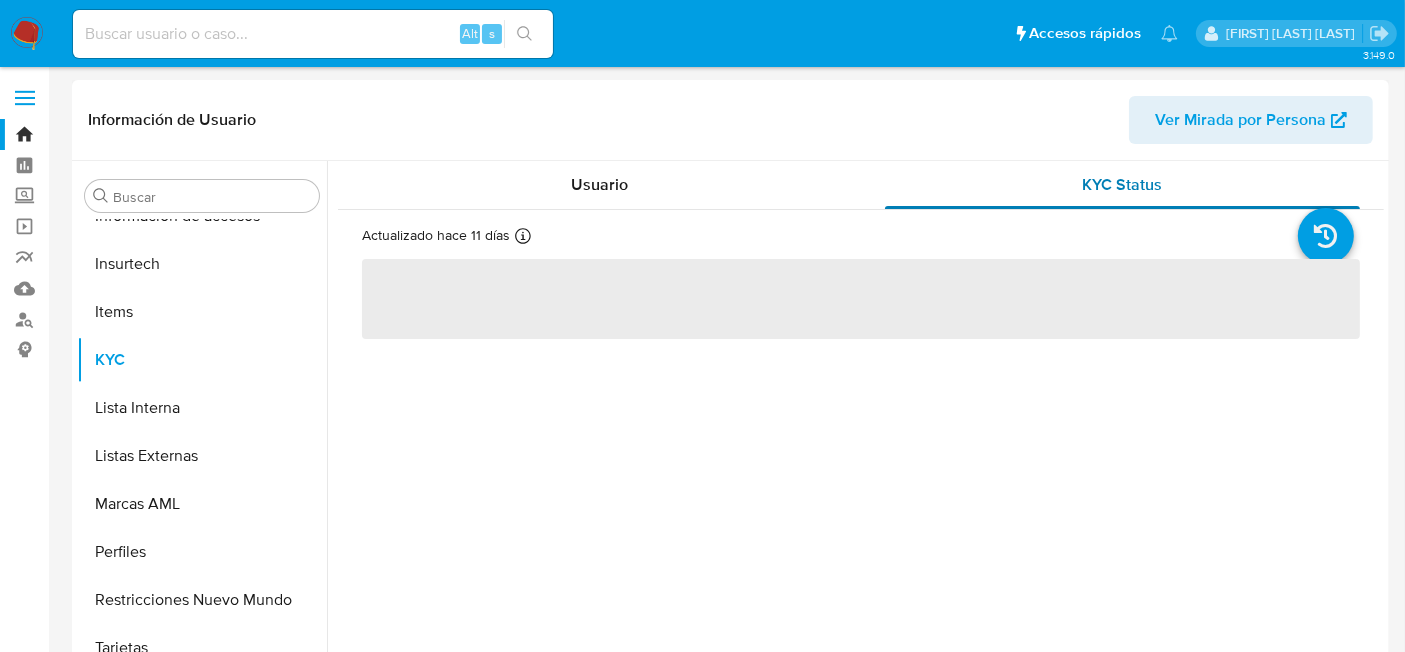 select on "10" 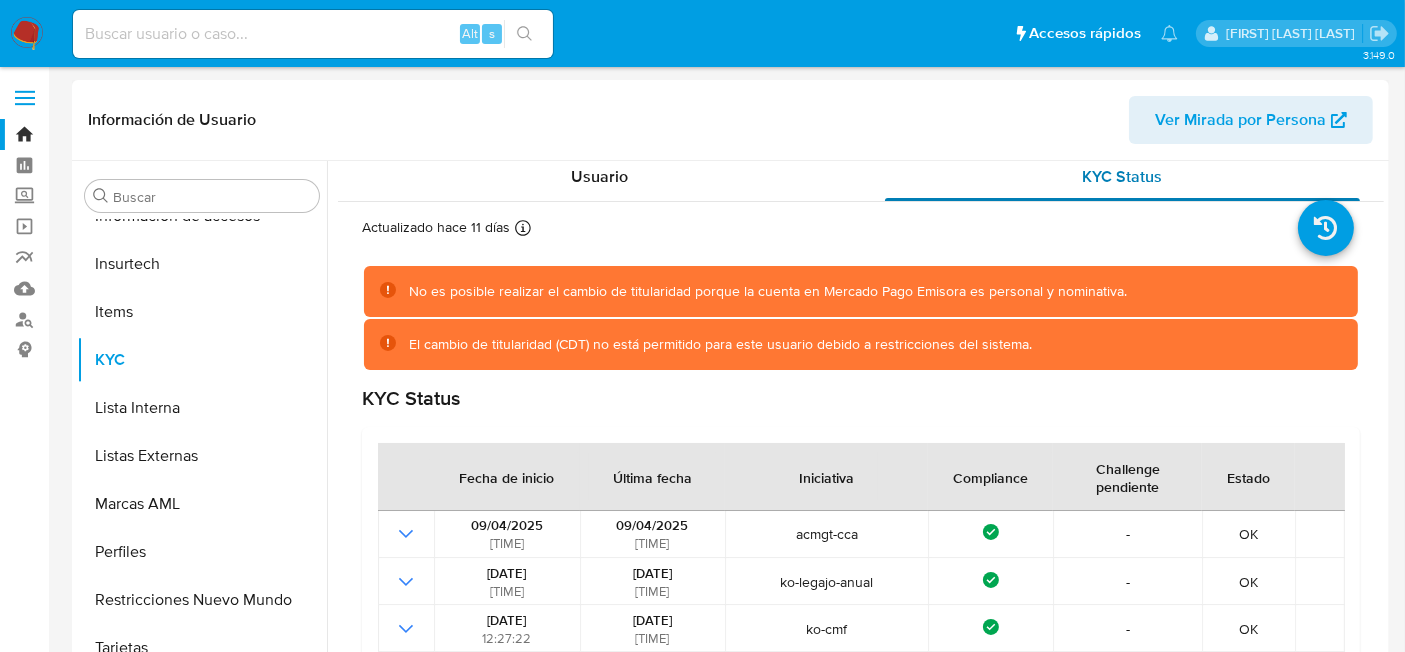 scroll, scrollTop: 66, scrollLeft: 0, axis: vertical 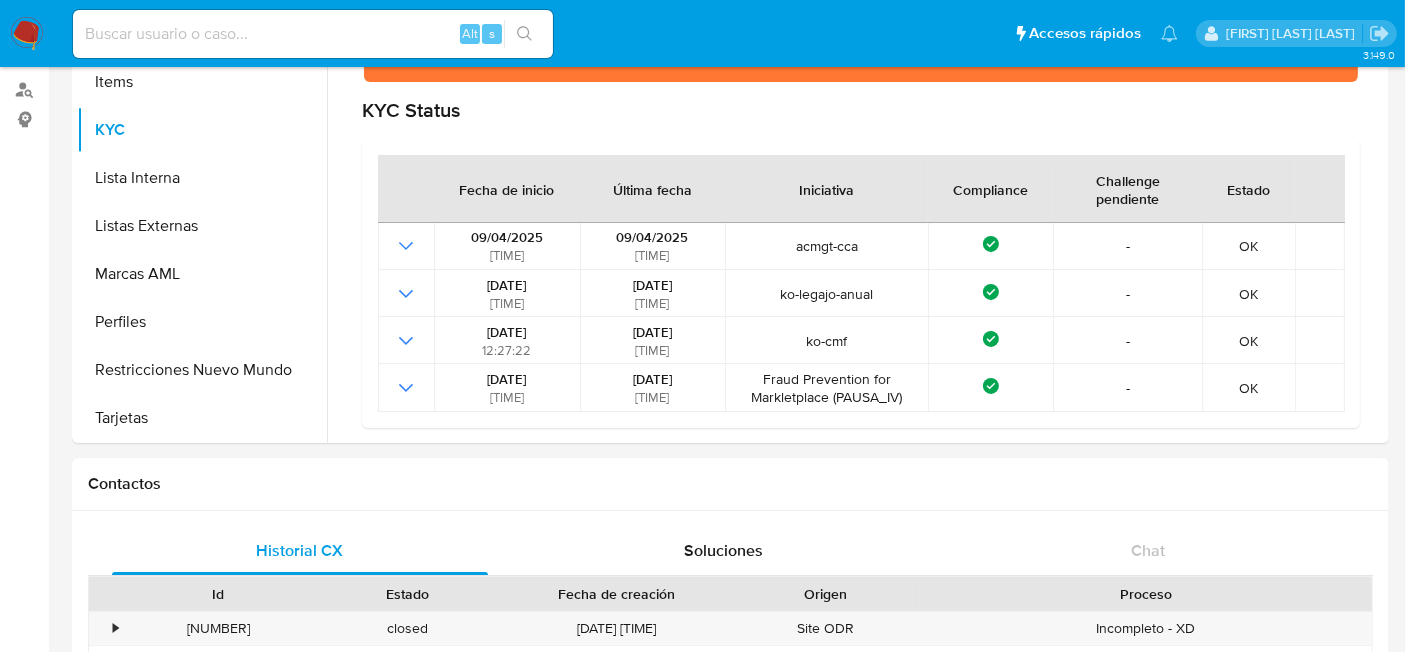 type 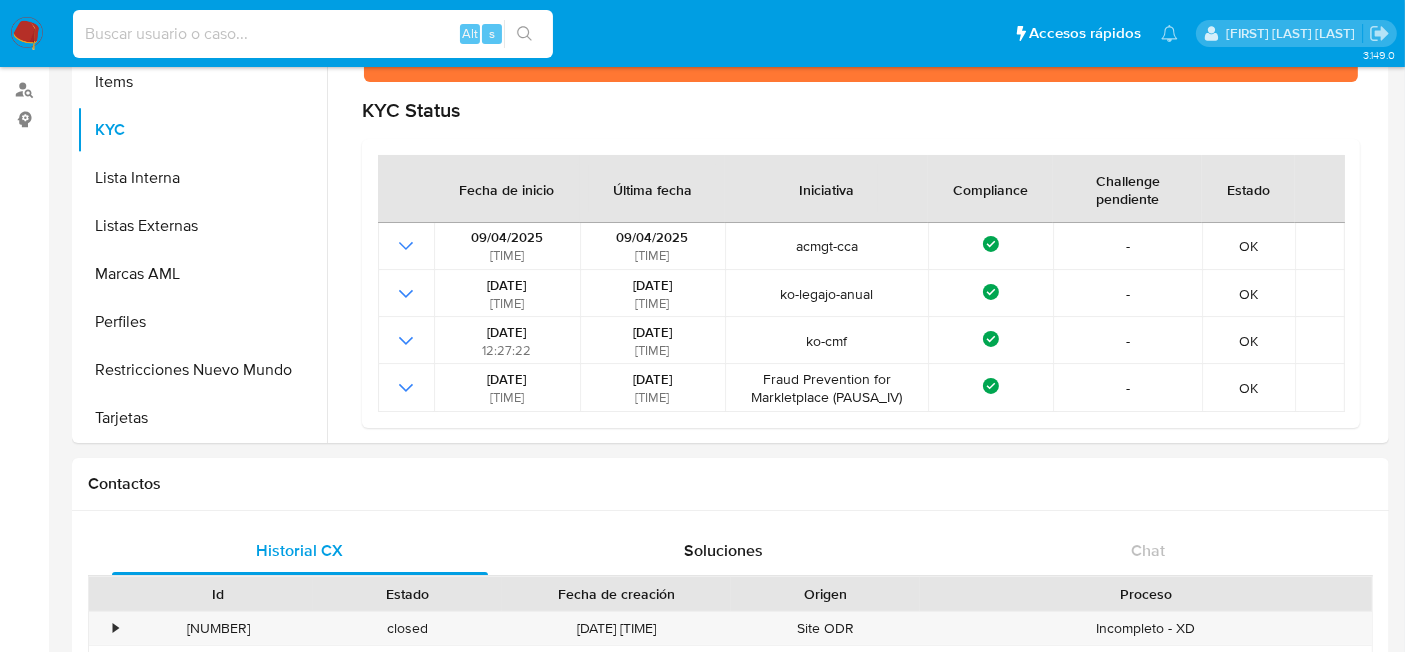 click at bounding box center [313, 34] 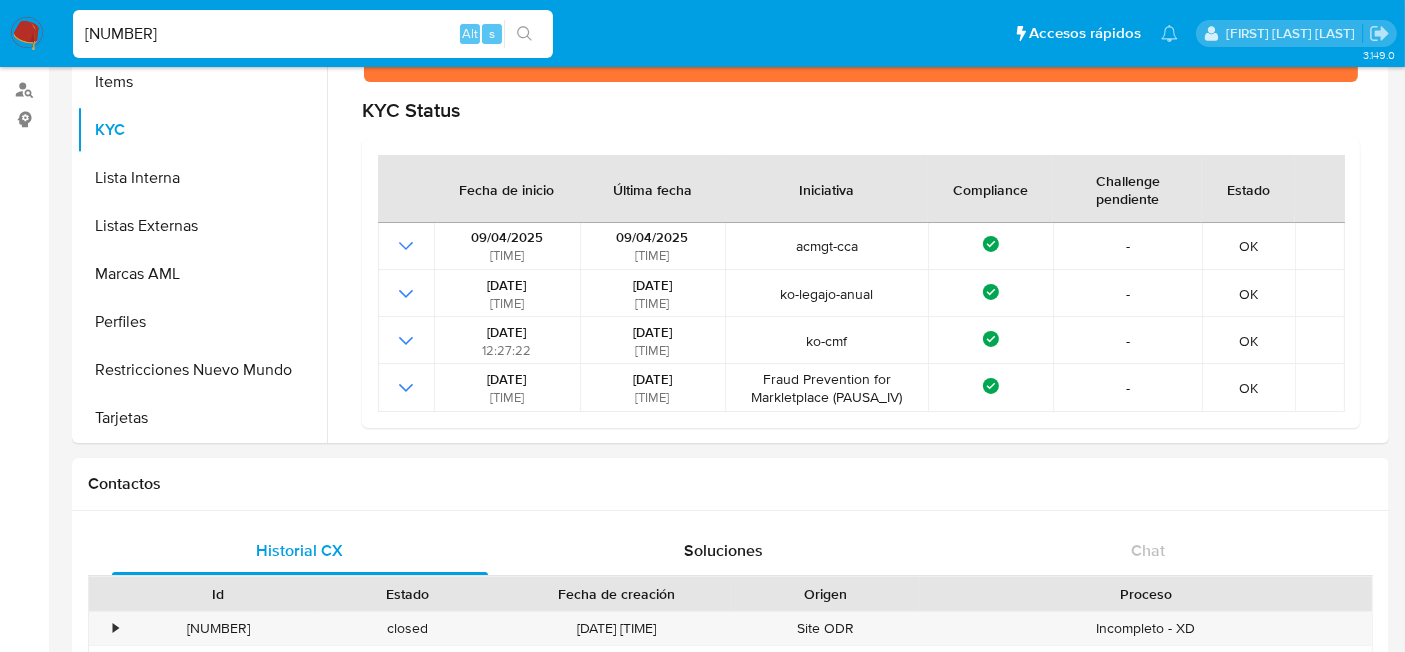 type on "[NUMBER]" 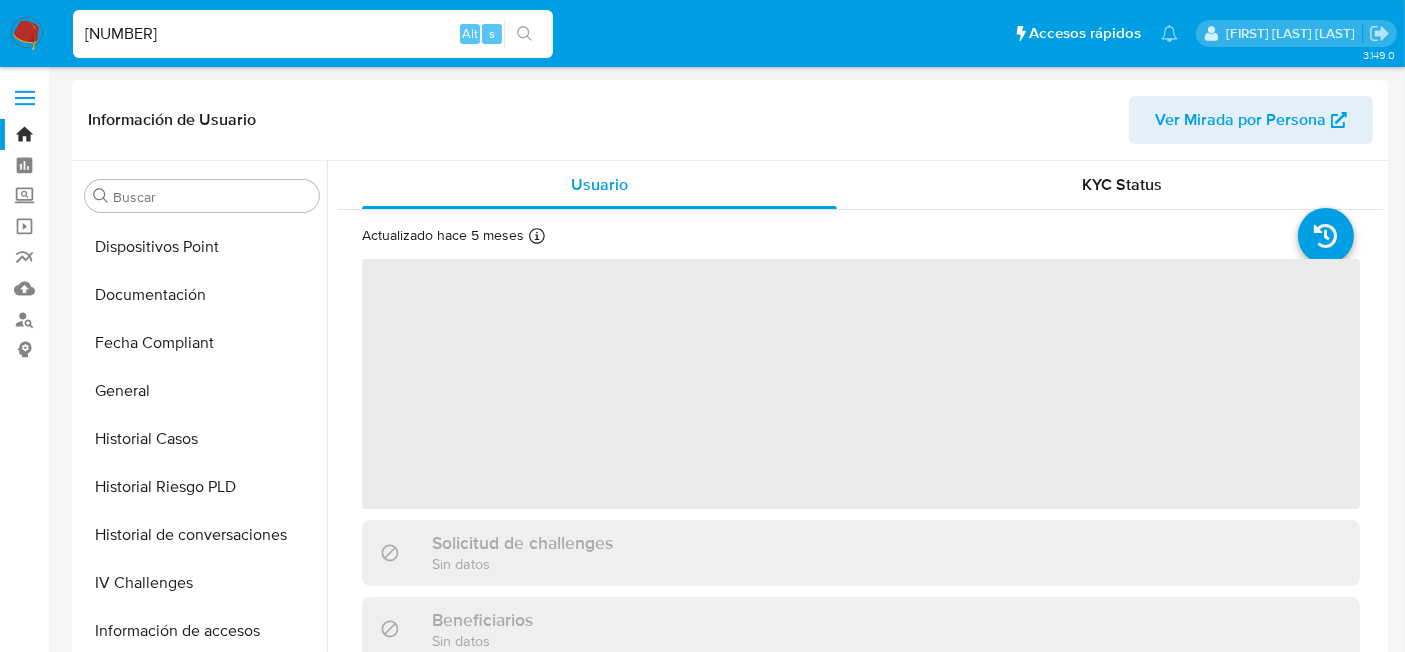 scroll, scrollTop: 796, scrollLeft: 0, axis: vertical 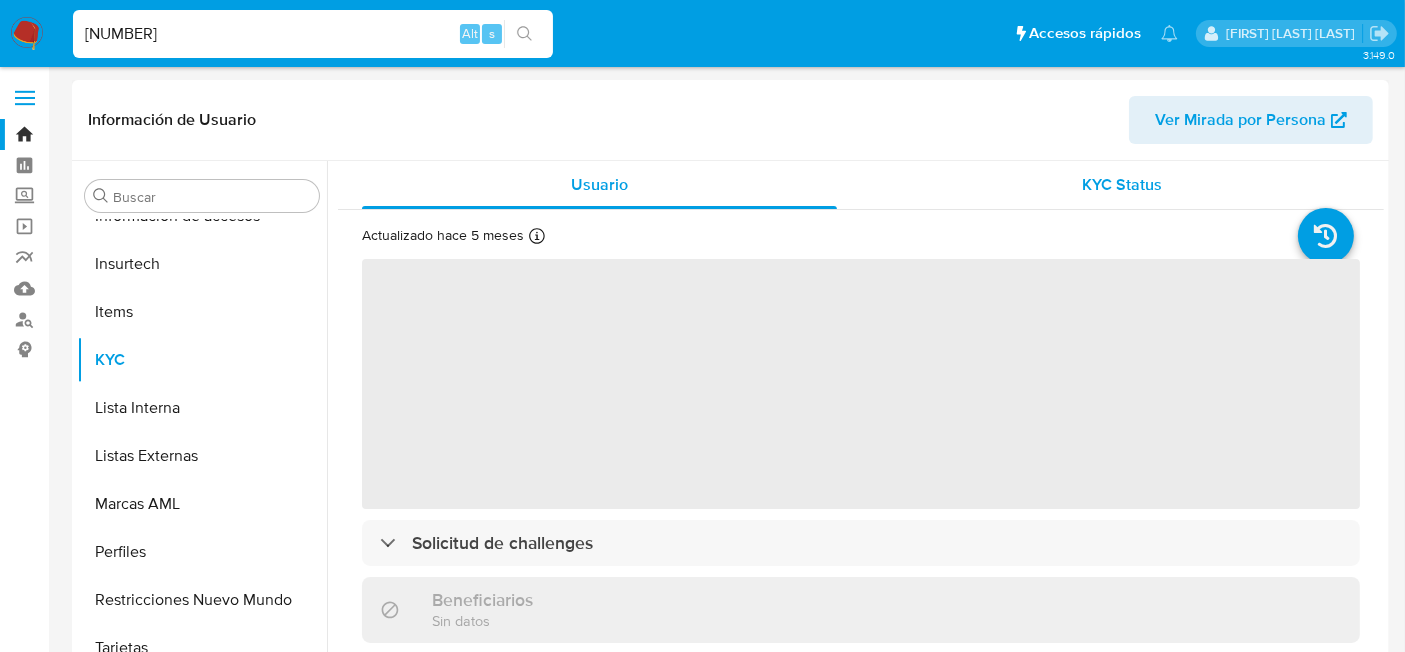 click on "KYC Status" at bounding box center [1122, 185] 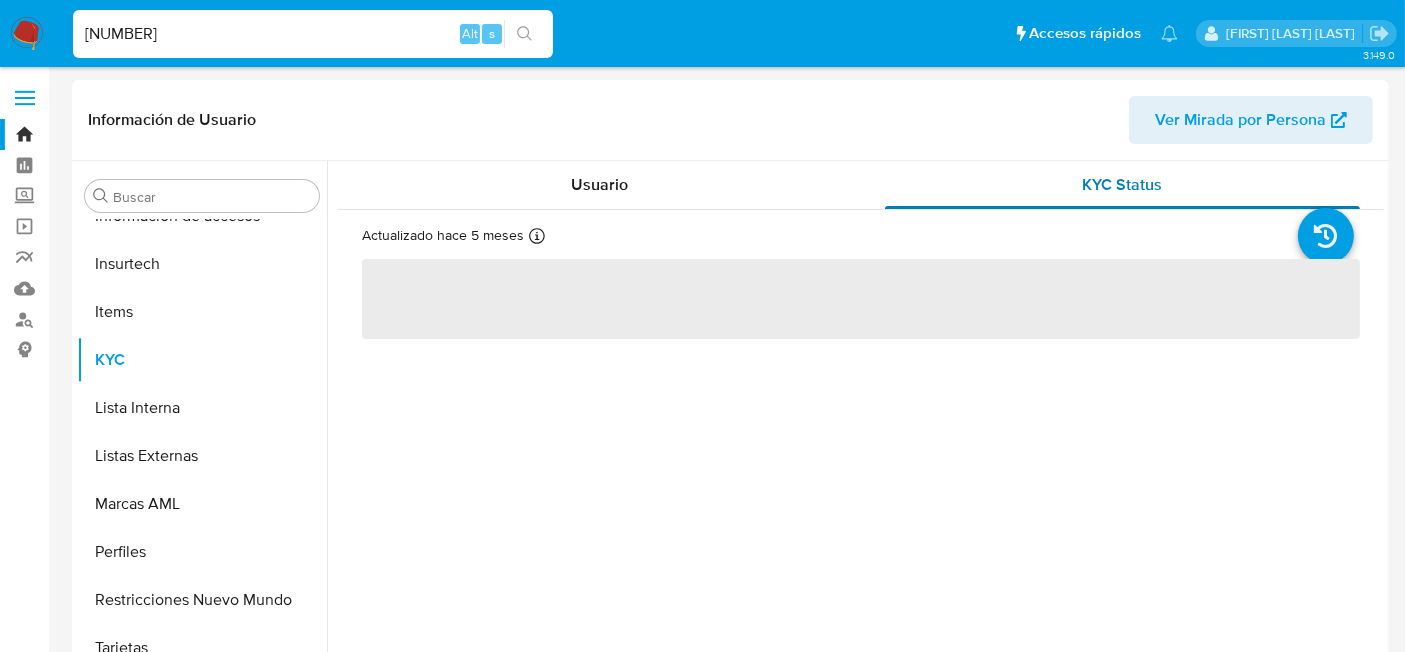 select on "10" 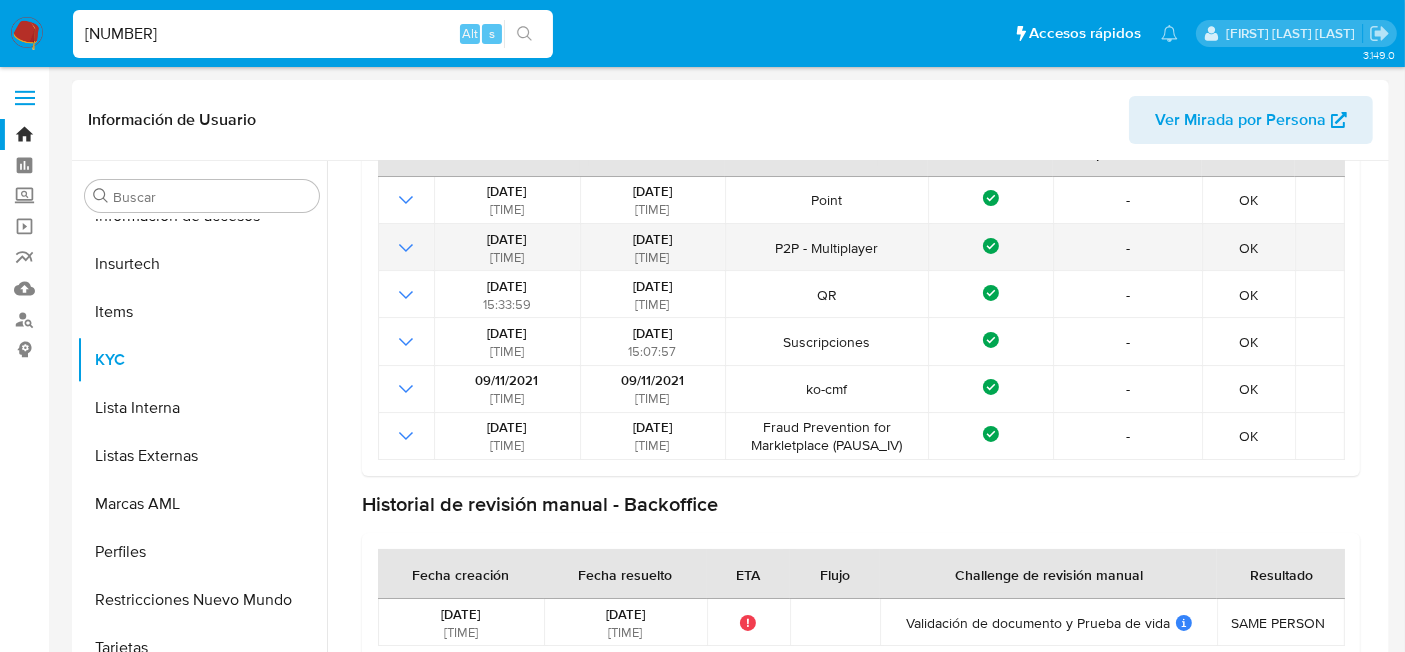 scroll, scrollTop: 347, scrollLeft: 0, axis: vertical 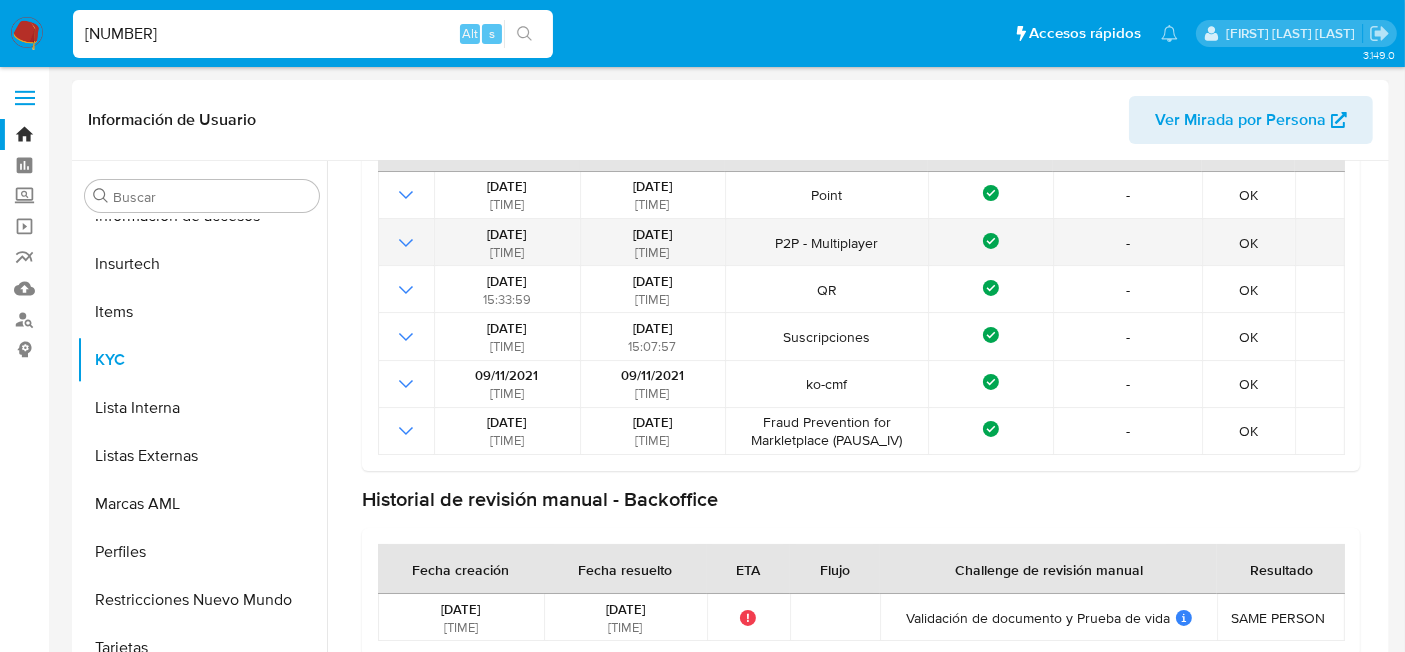 type 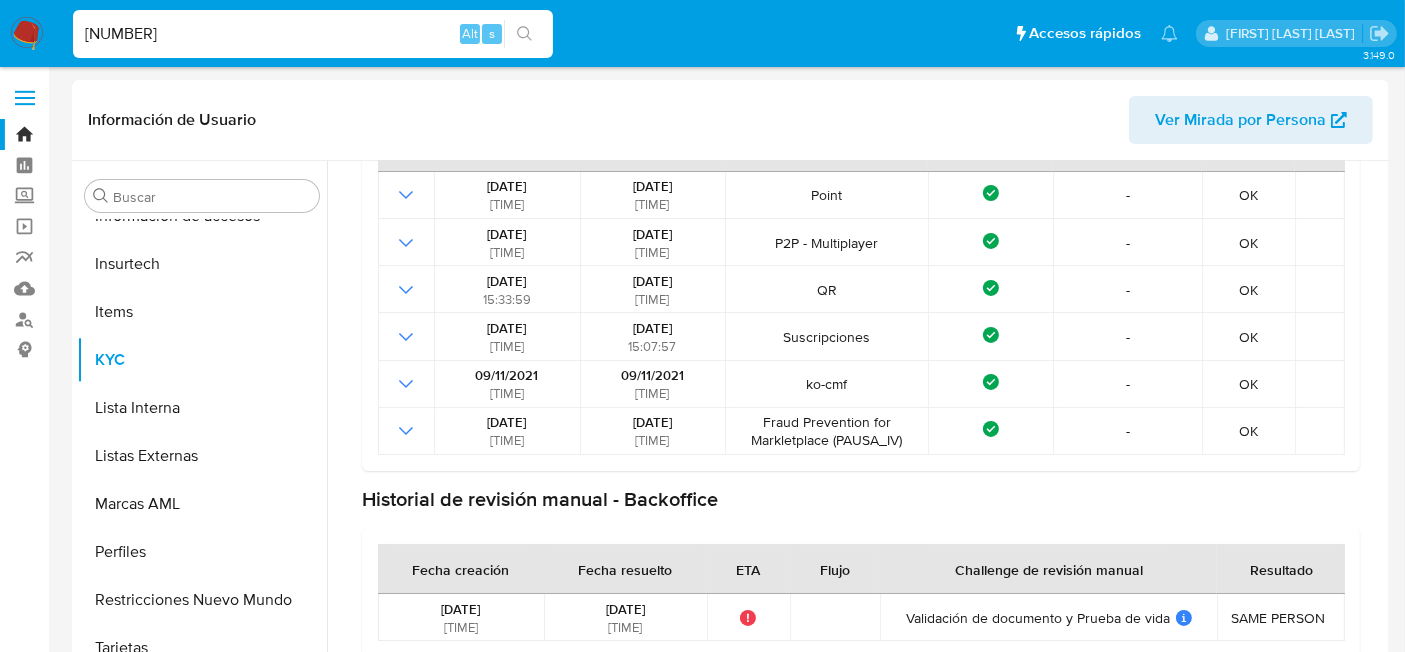 click on "[NUMBER] Alt s" at bounding box center [313, 34] 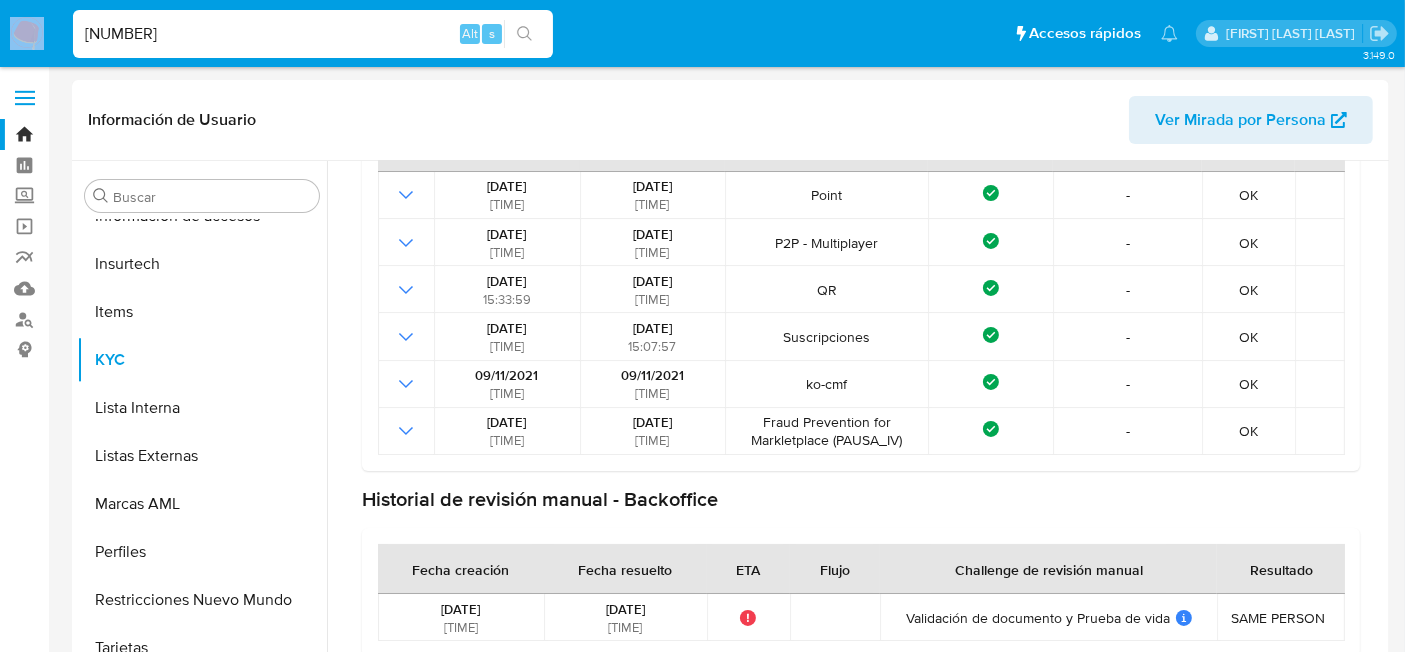 drag, startPoint x: 248, startPoint y: 47, endPoint x: 239, endPoint y: 26, distance: 22.847319 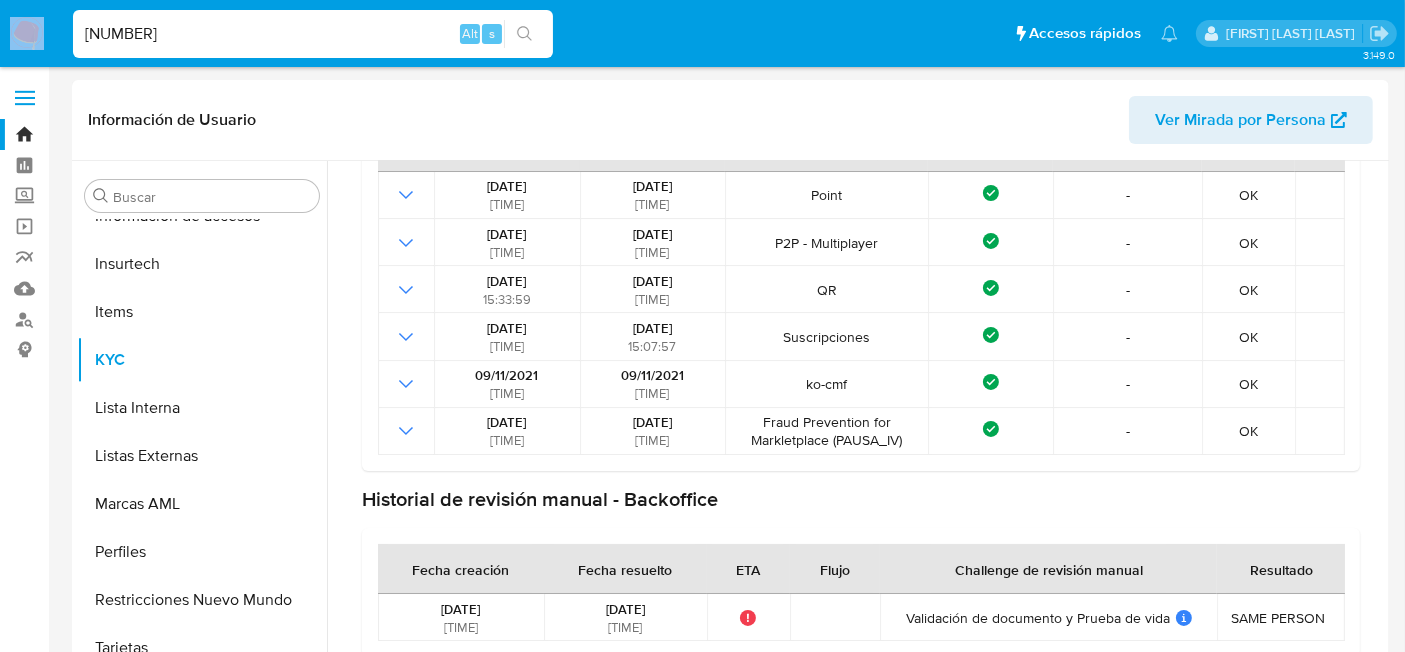 click on "[NUMBER] Alt s" at bounding box center (313, 34) 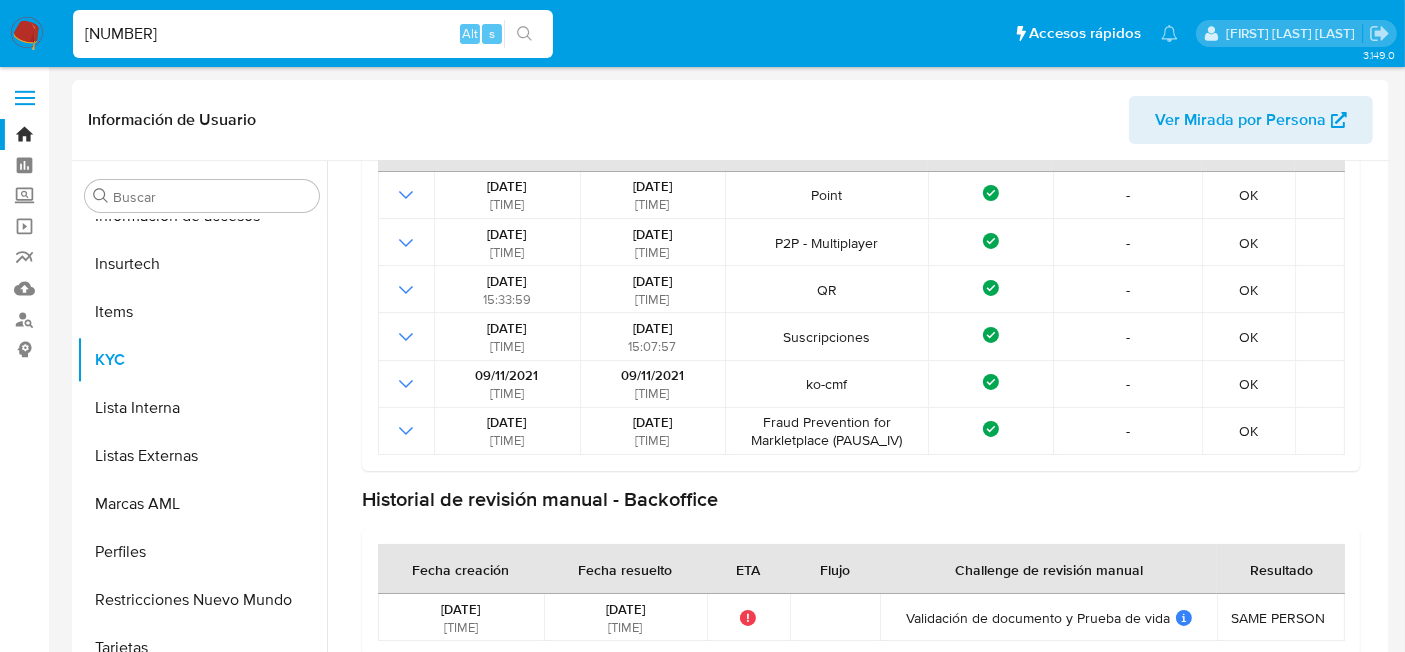click on "[NUMBER]" at bounding box center [313, 34] 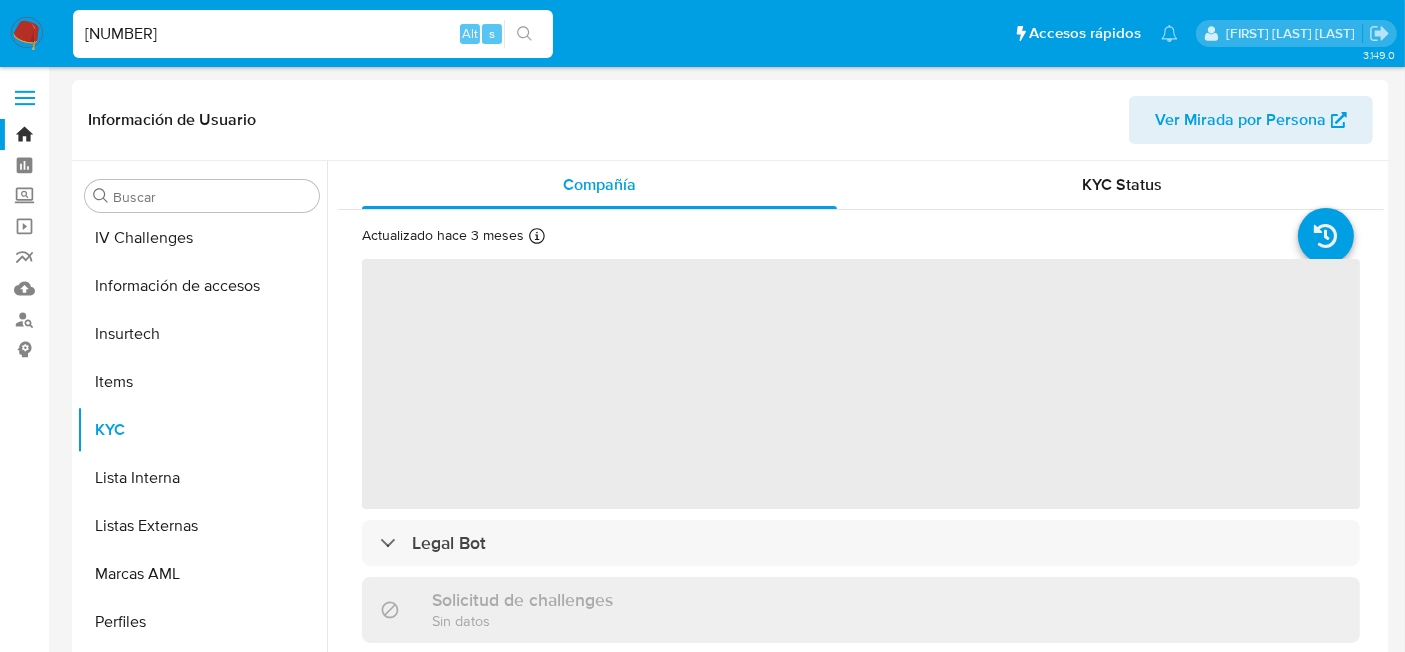 scroll, scrollTop: 796, scrollLeft: 0, axis: vertical 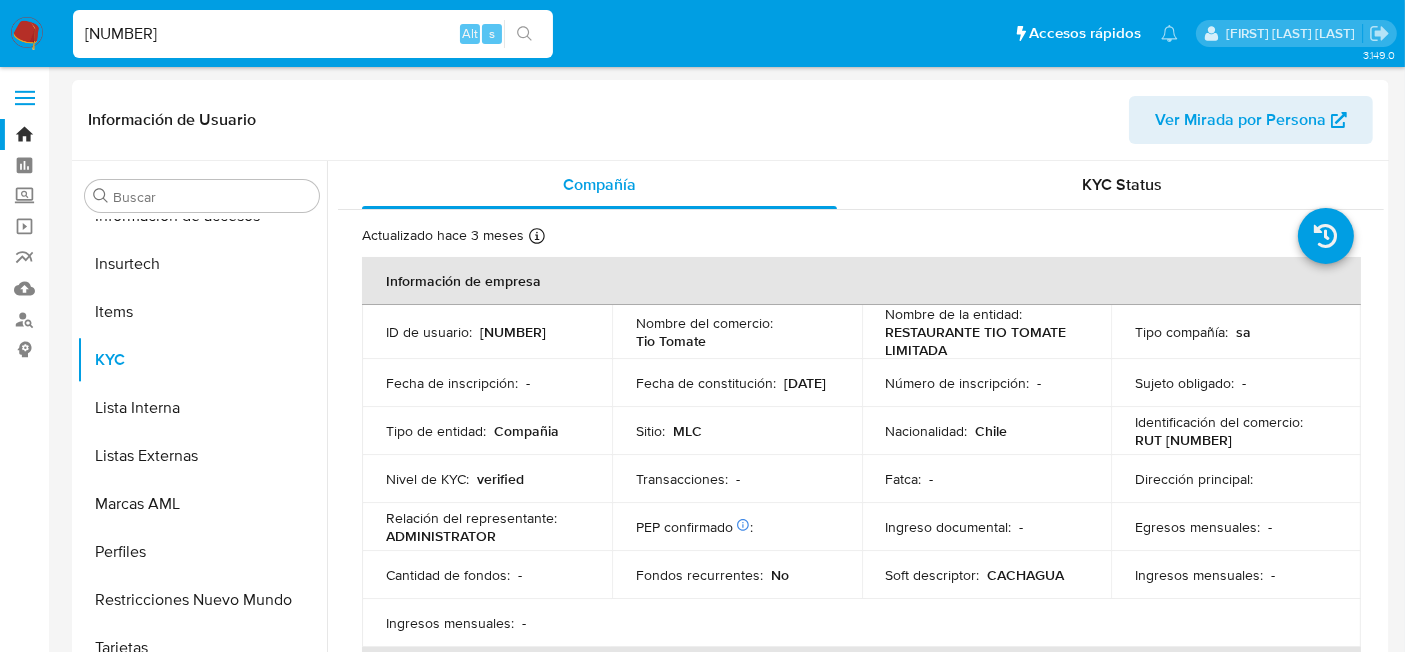 select on "10" 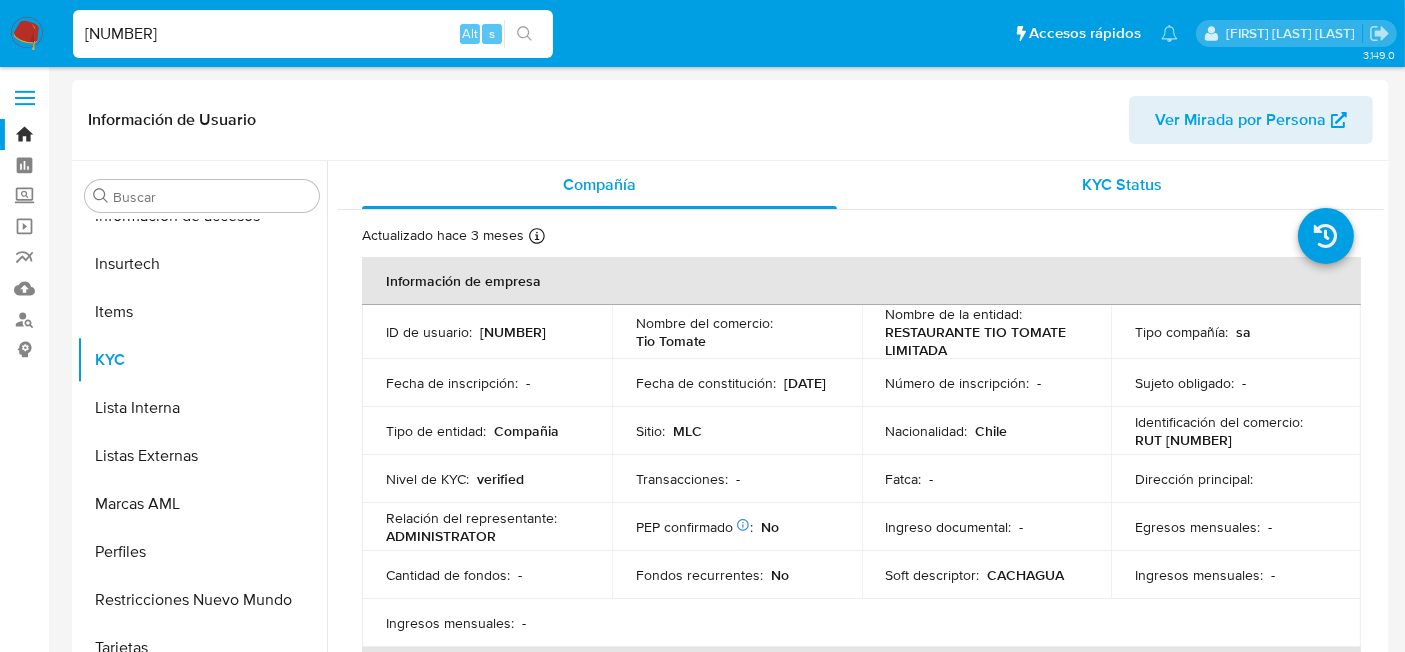 drag, startPoint x: 1025, startPoint y: 198, endPoint x: 1048, endPoint y: 195, distance: 23.194826 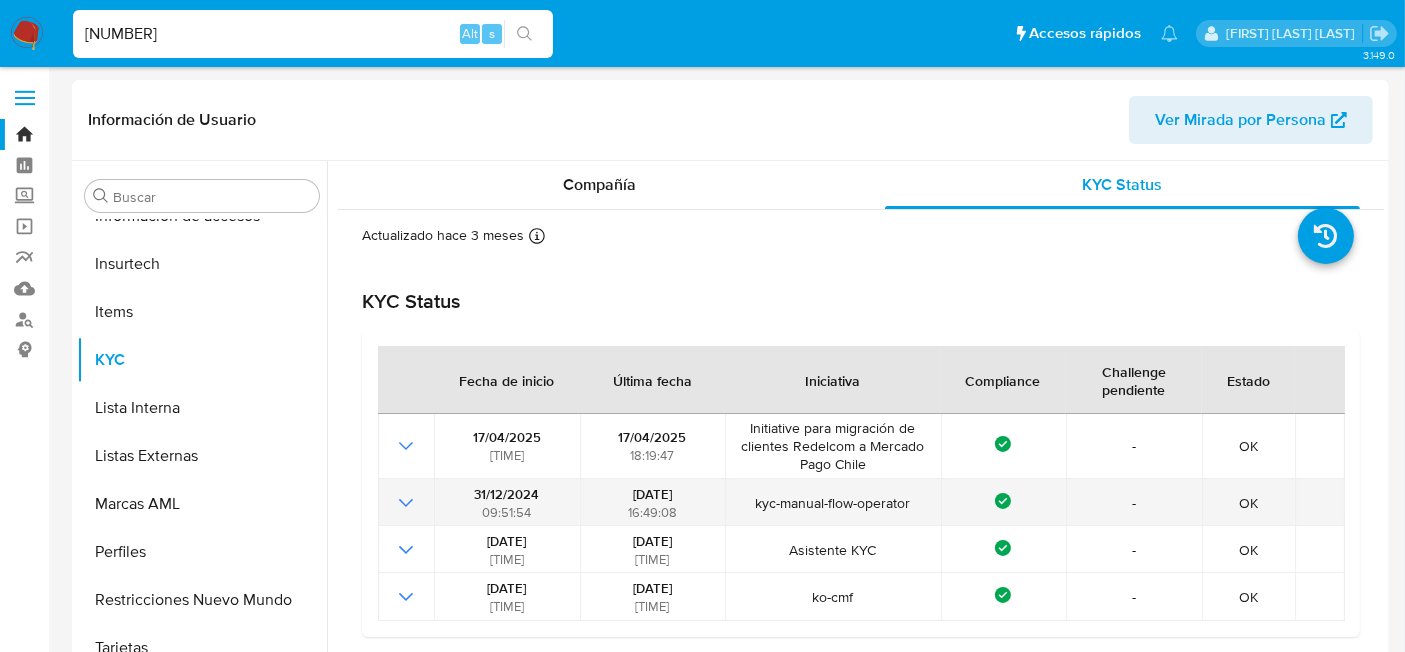 scroll, scrollTop: 212, scrollLeft: 0, axis: vertical 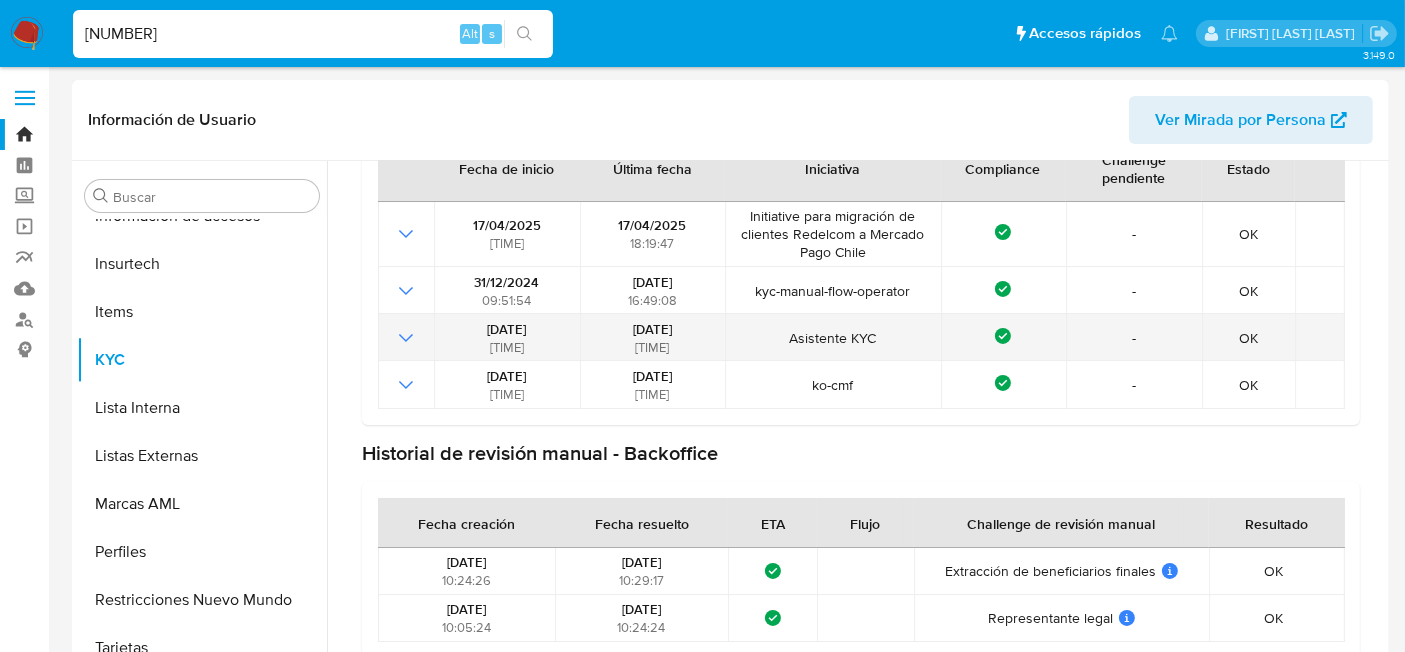 drag, startPoint x: 788, startPoint y: 335, endPoint x: 886, endPoint y: 334, distance: 98.005104 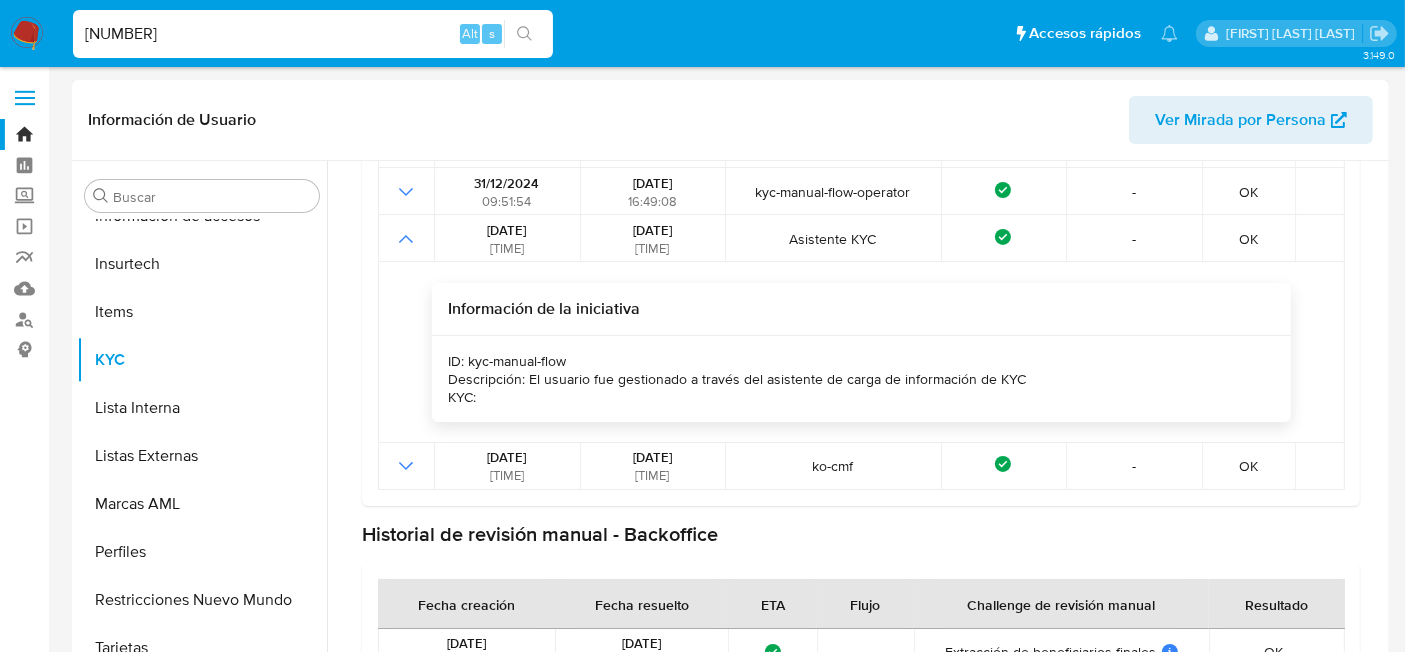 scroll, scrollTop: 312, scrollLeft: 0, axis: vertical 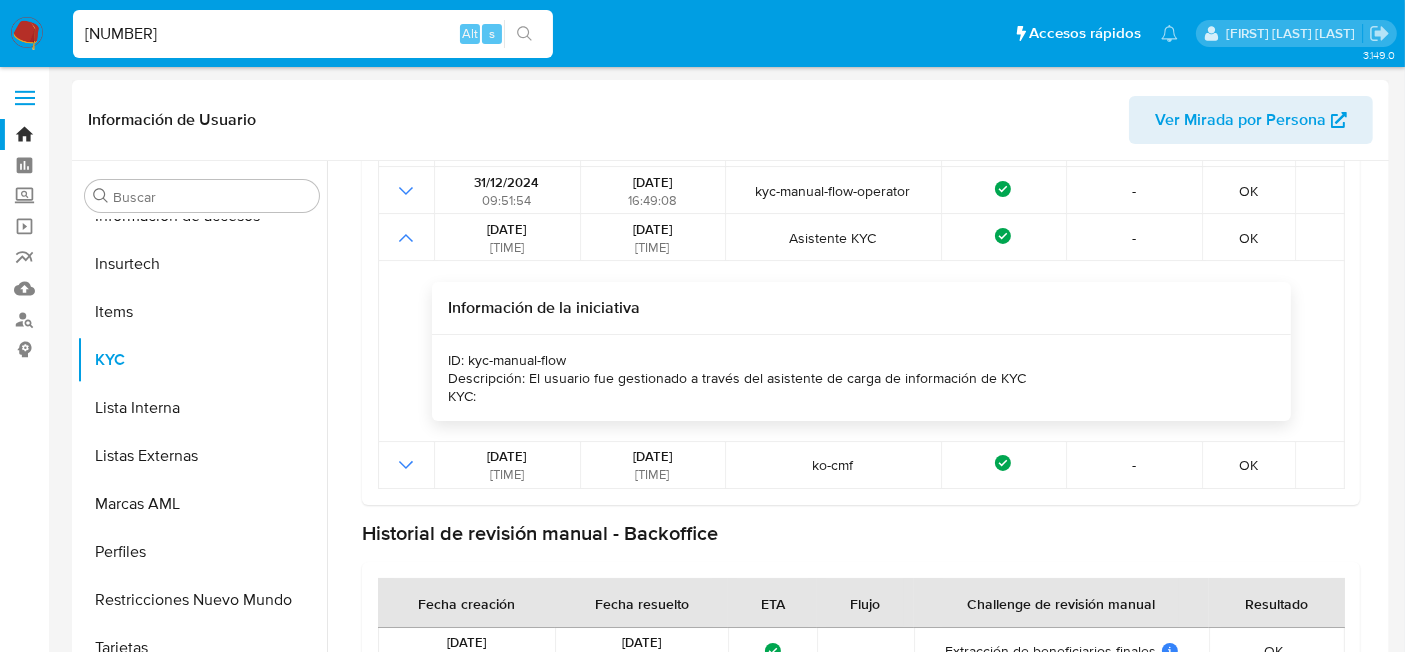drag, startPoint x: 526, startPoint y: 371, endPoint x: 1017, endPoint y: 401, distance: 491.91565 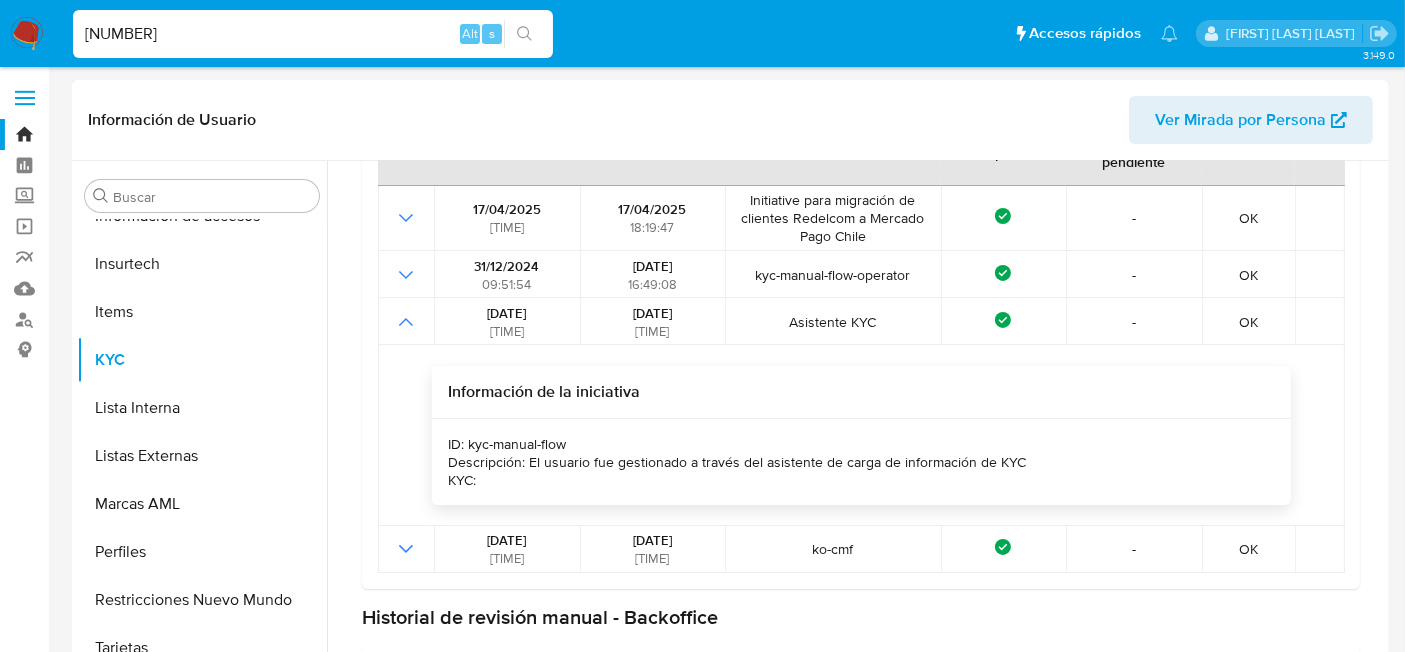 scroll, scrollTop: 227, scrollLeft: 0, axis: vertical 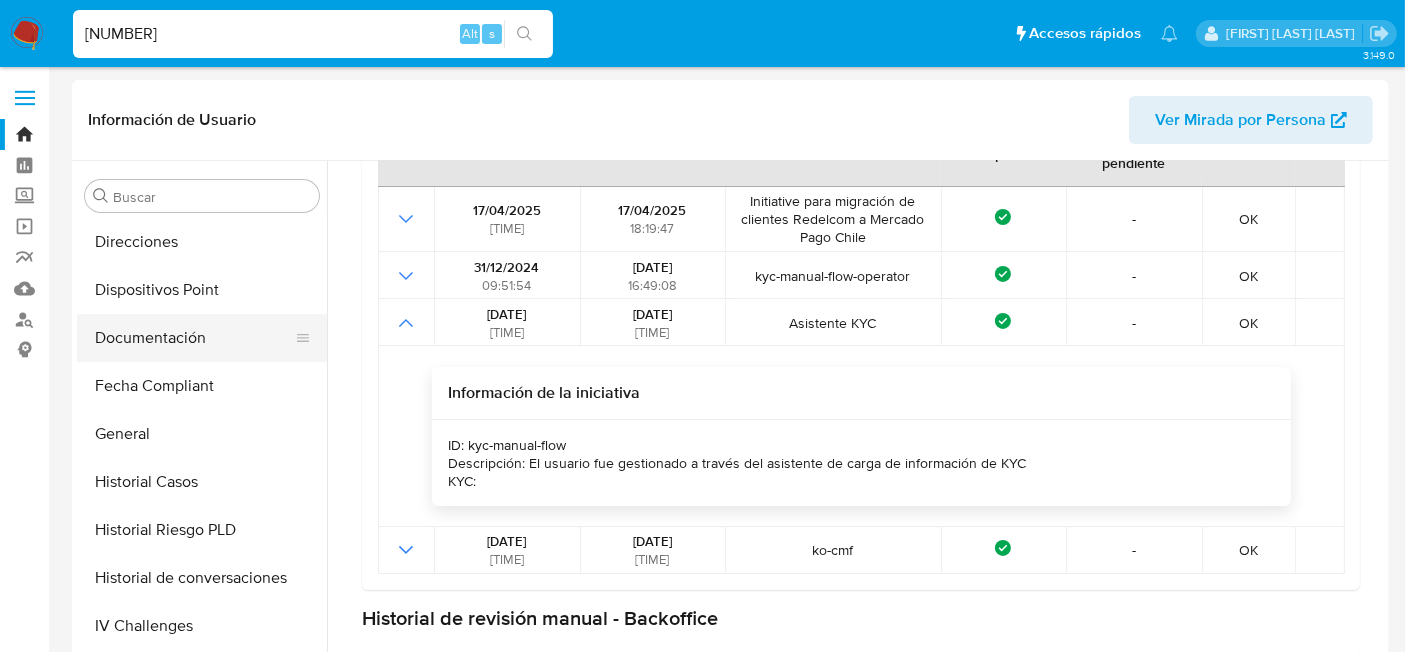 click on "Documentación" at bounding box center [194, 338] 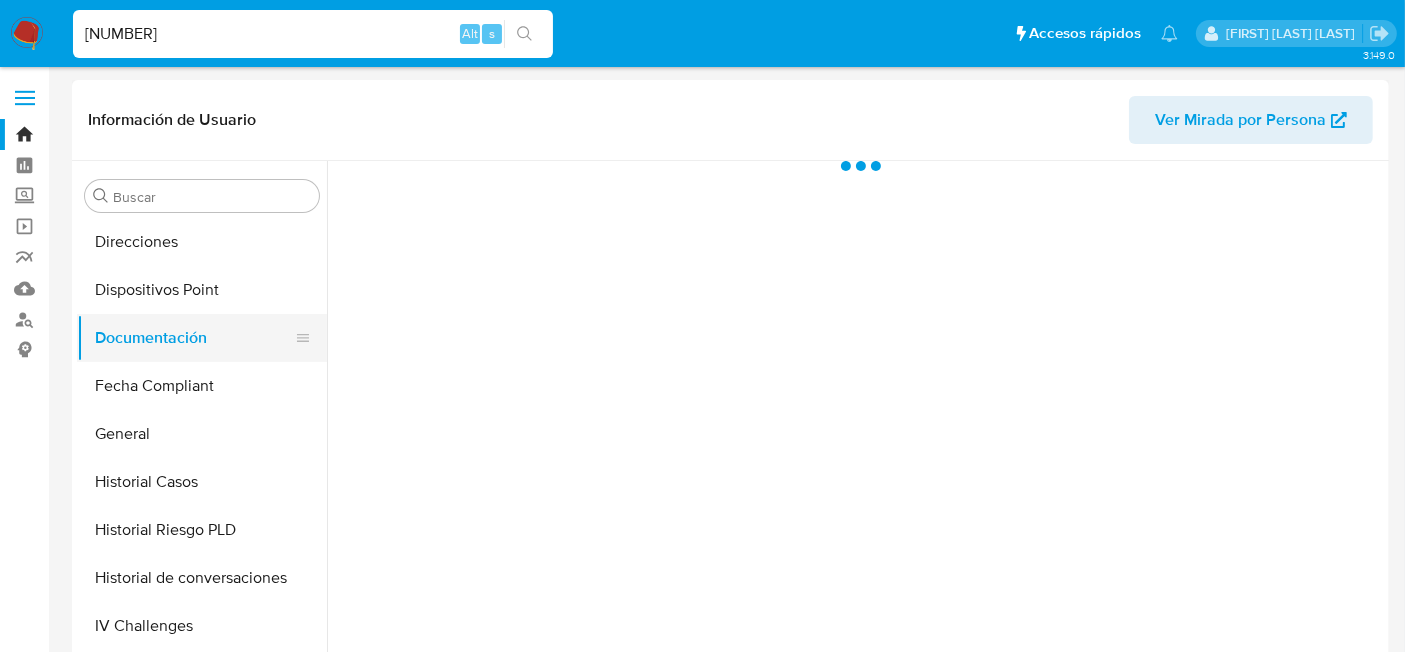 scroll, scrollTop: 0, scrollLeft: 0, axis: both 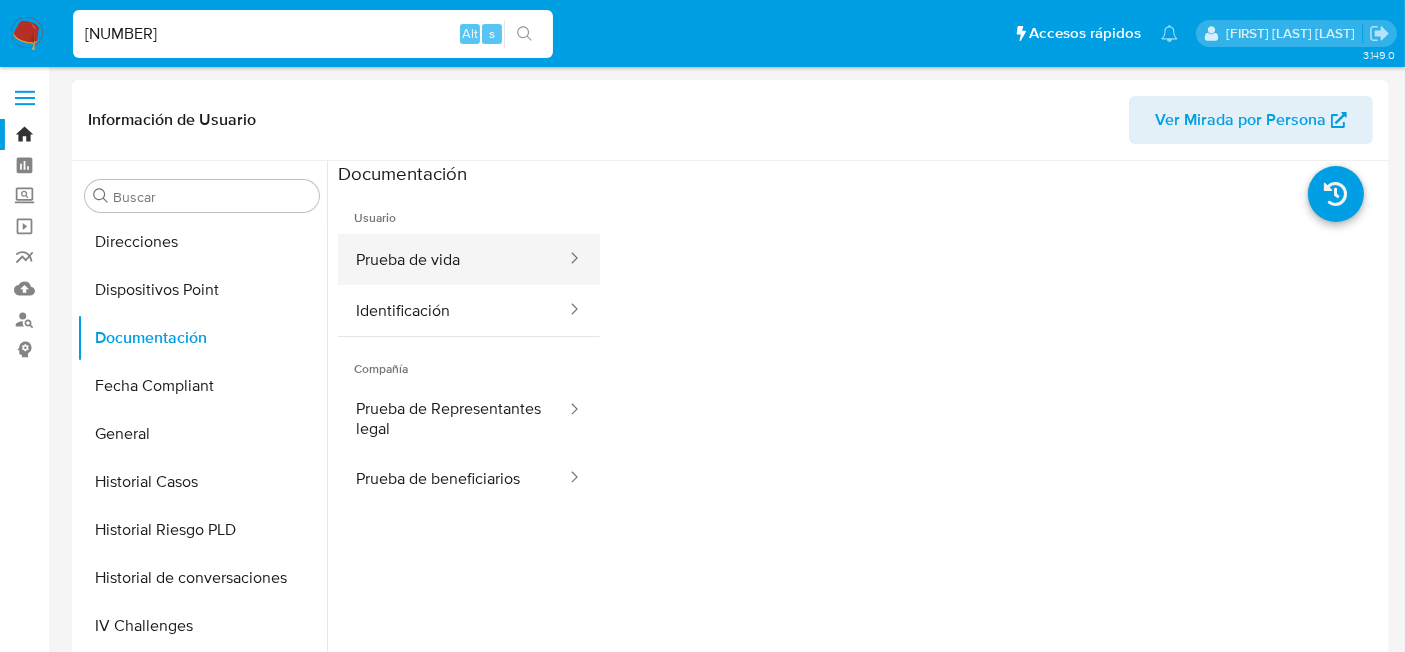 click on "Prueba de vida" at bounding box center (453, 259) 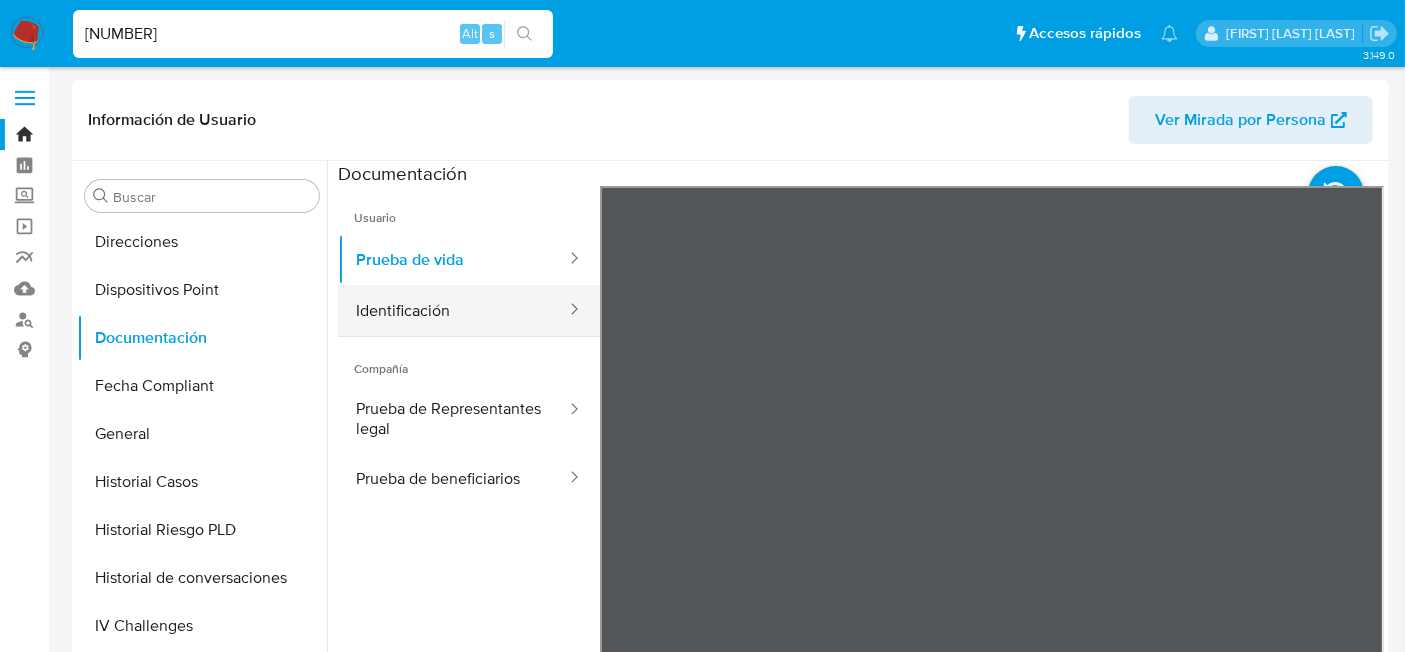click on "Identificación" at bounding box center (453, 310) 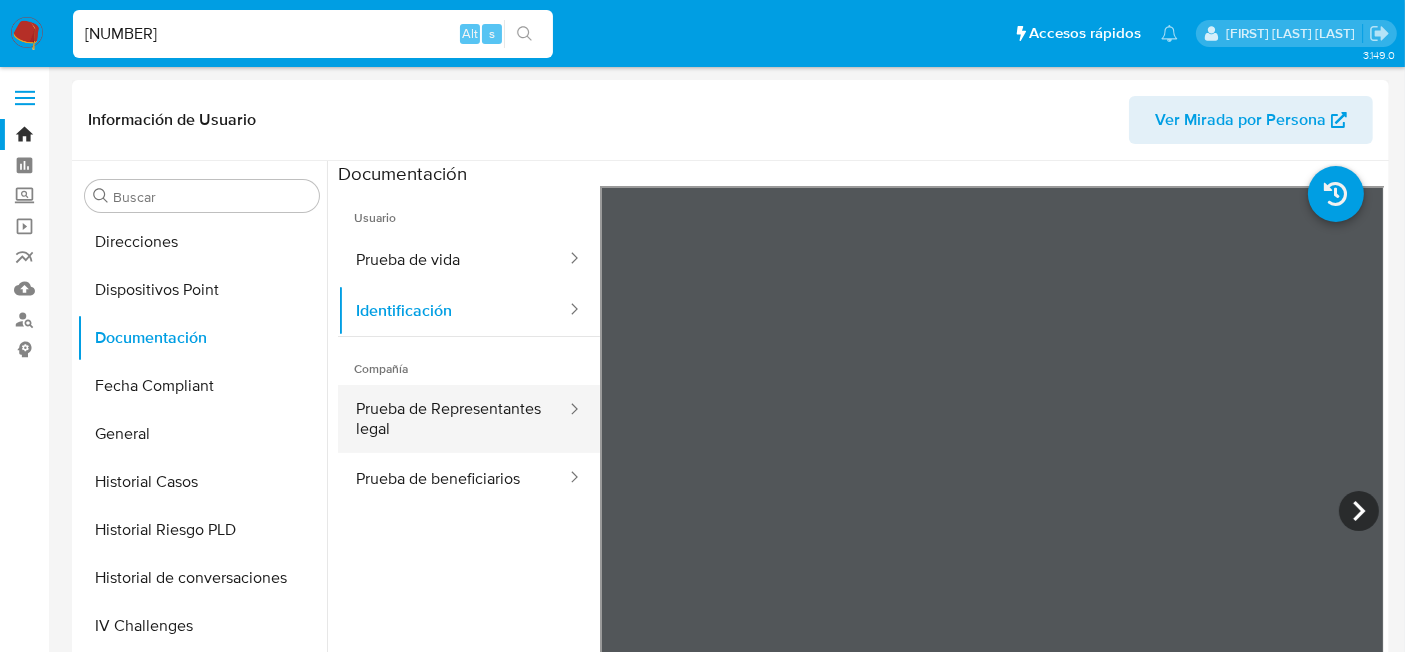 click on "Prueba de Representantes legal" at bounding box center (453, 419) 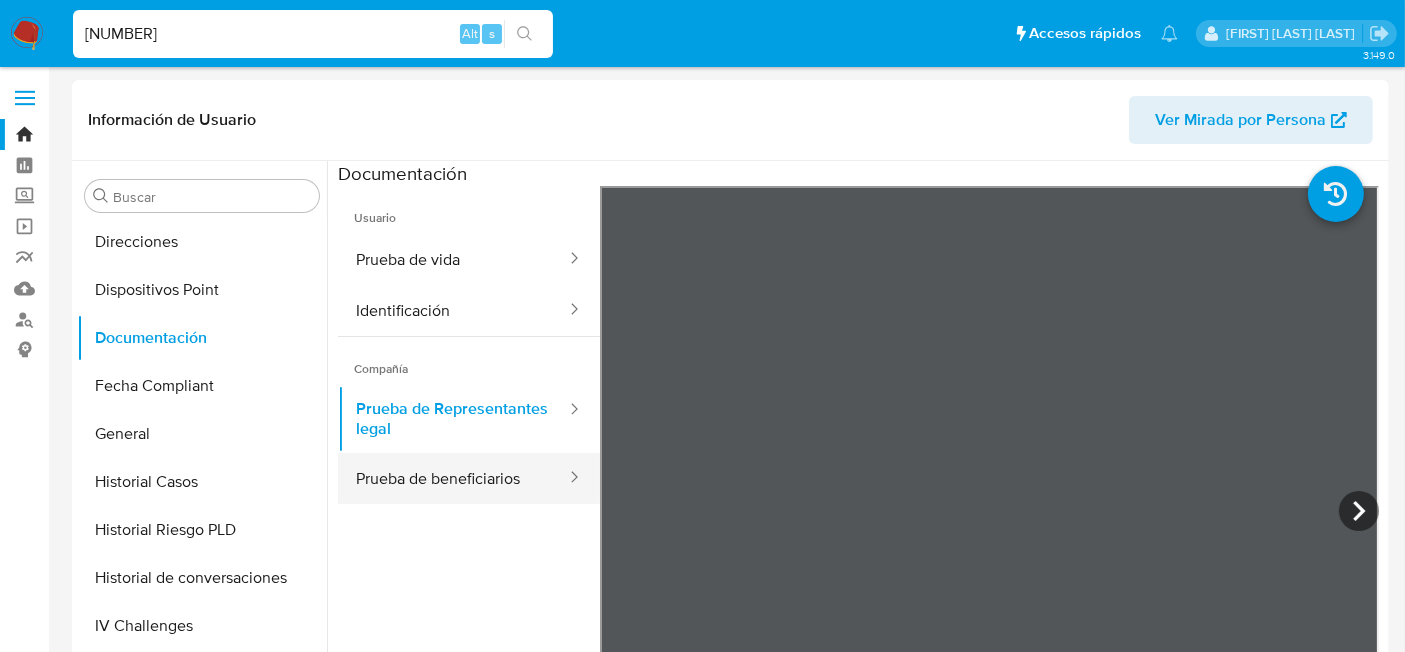click on "Prueba de beneficiarios" at bounding box center (453, 478) 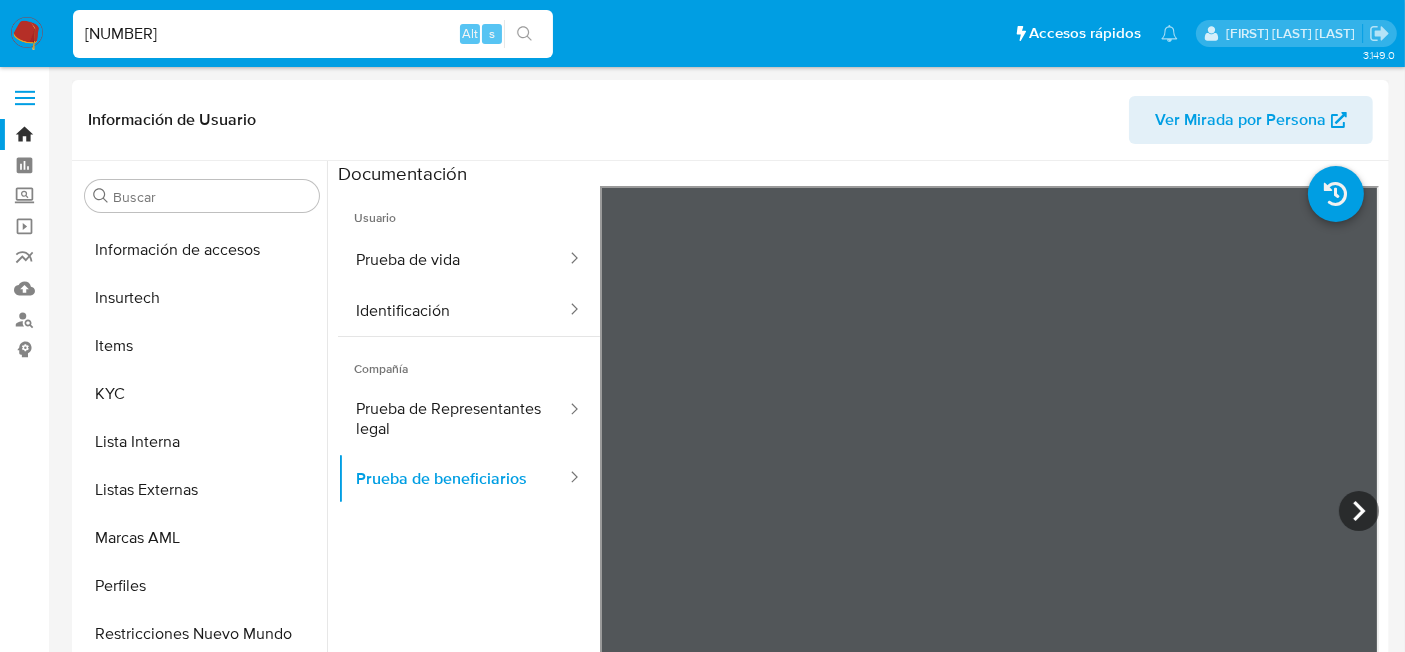 scroll, scrollTop: 770, scrollLeft: 0, axis: vertical 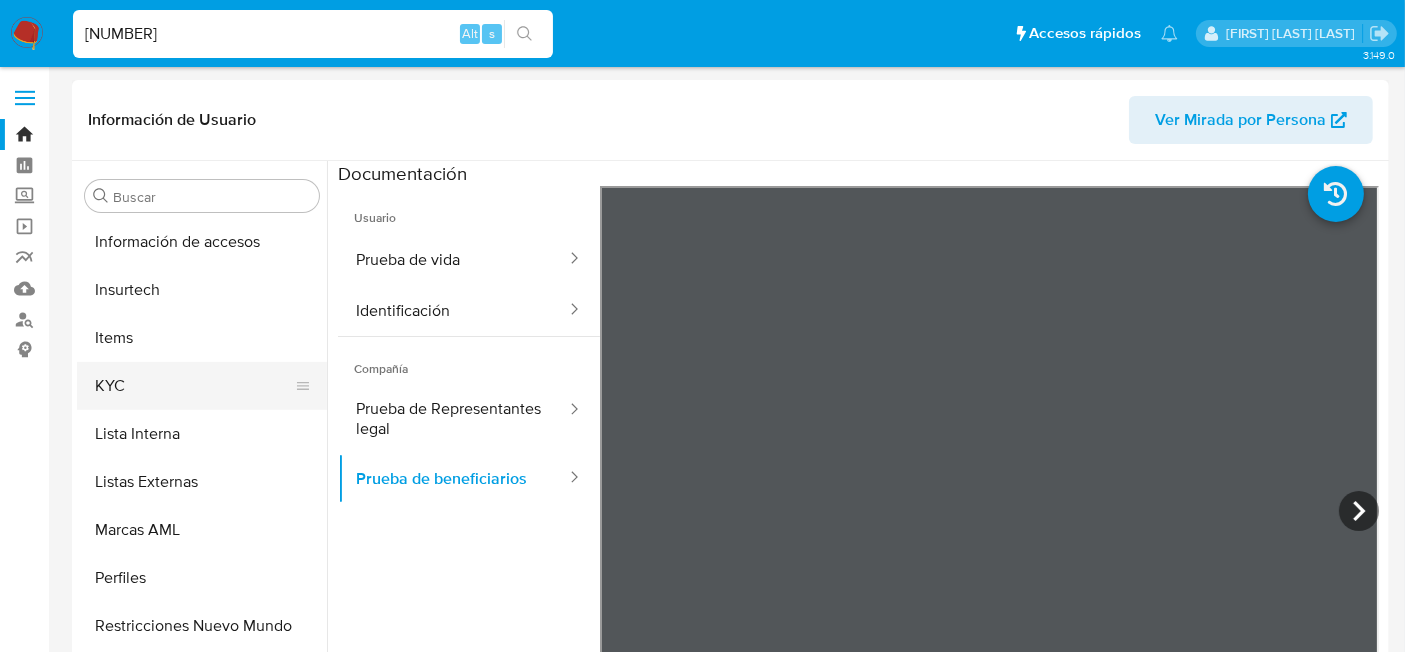 click on "KYC" at bounding box center [194, 386] 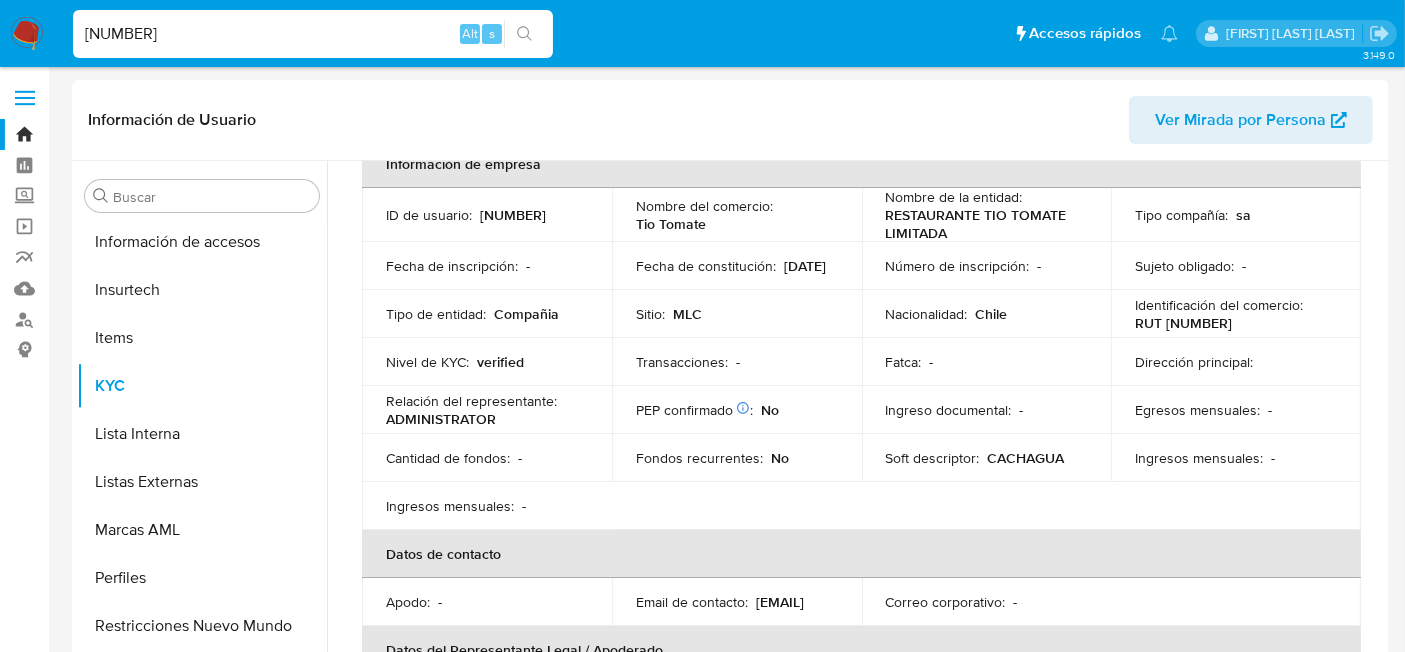 scroll, scrollTop: 117, scrollLeft: 0, axis: vertical 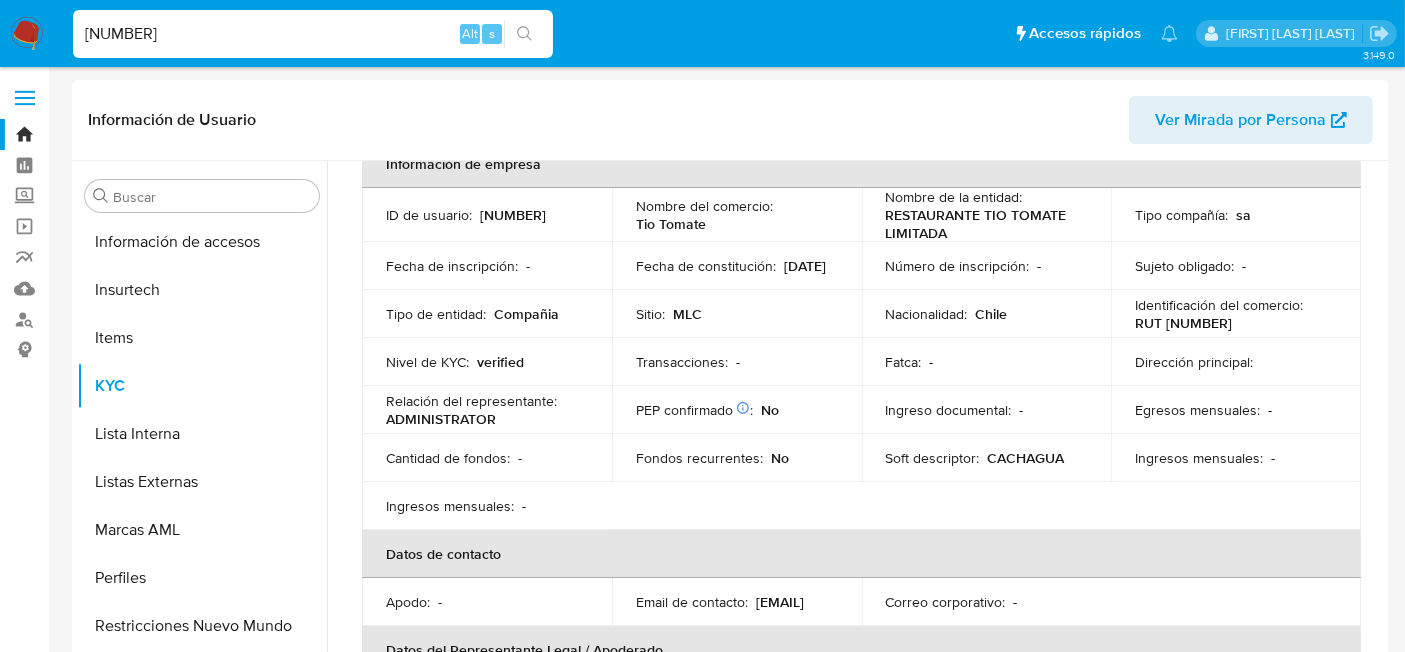 drag, startPoint x: 622, startPoint y: 268, endPoint x: 782, endPoint y: 278, distance: 160.3122 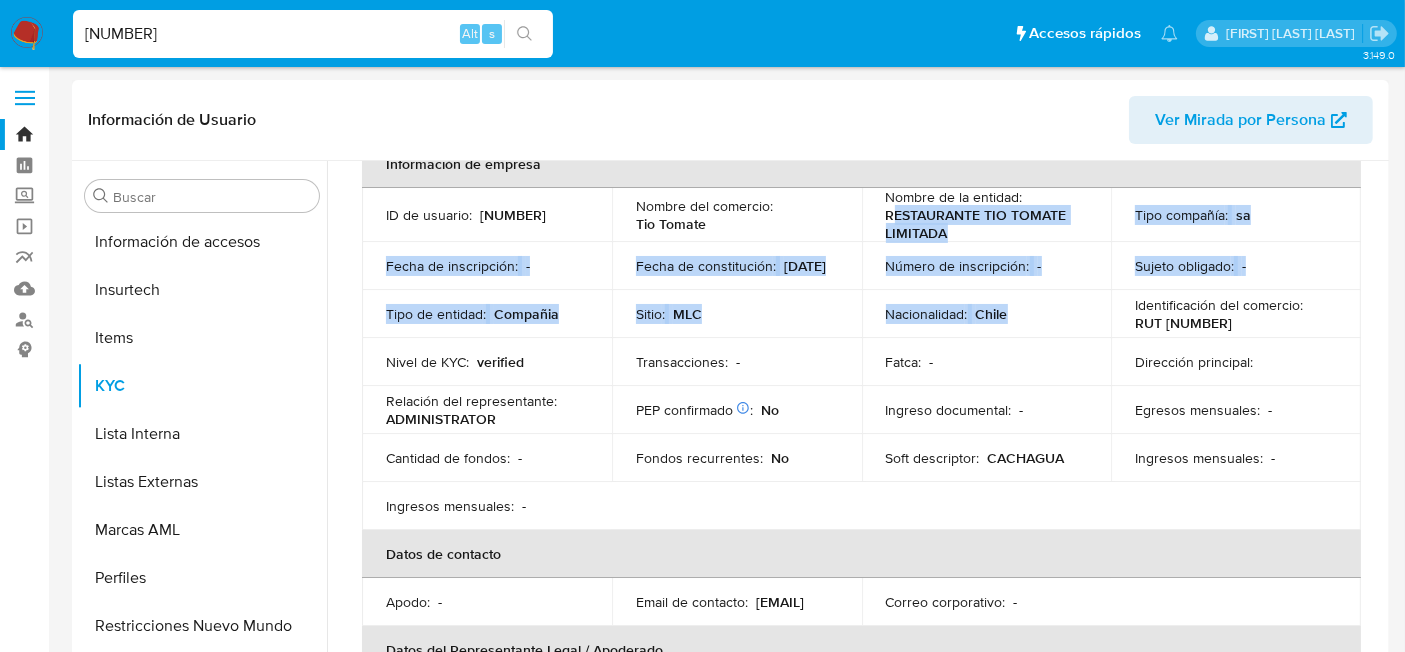drag, startPoint x: 888, startPoint y: 217, endPoint x: 1043, endPoint y: 293, distance: 172.62965 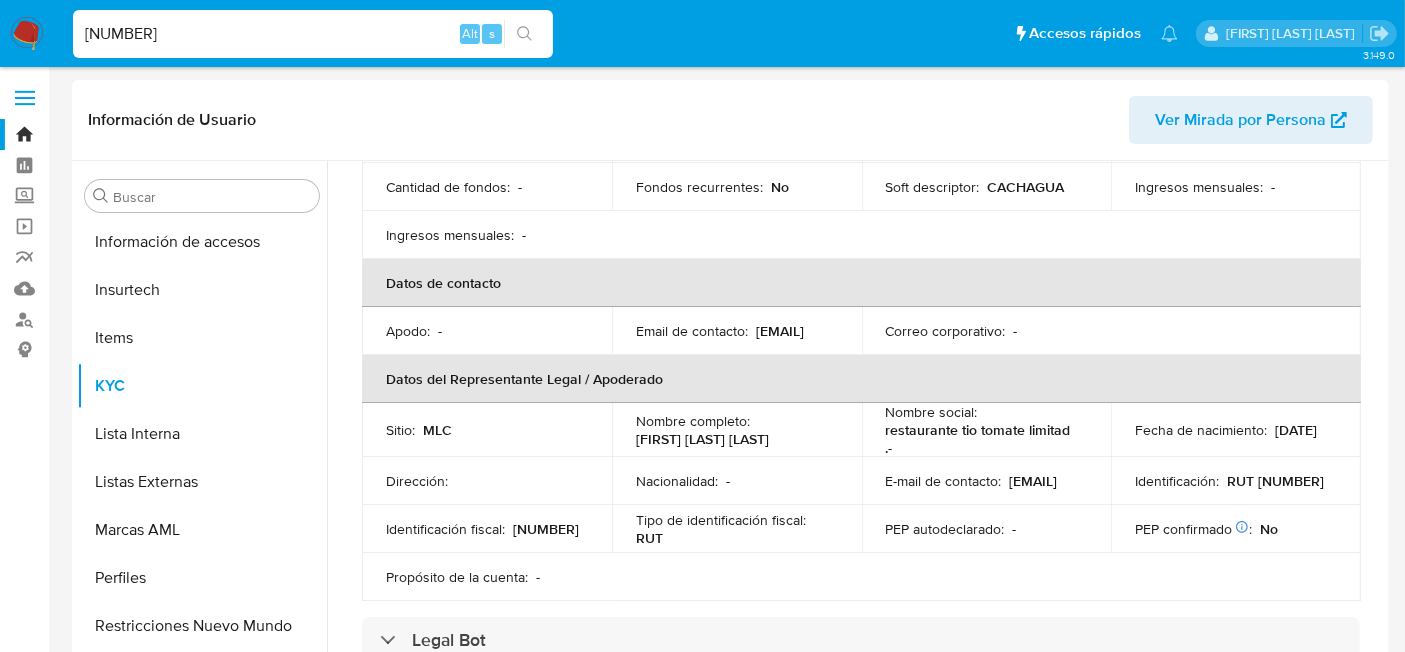 drag, startPoint x: 627, startPoint y: 353, endPoint x: 785, endPoint y: 370, distance: 158.91193 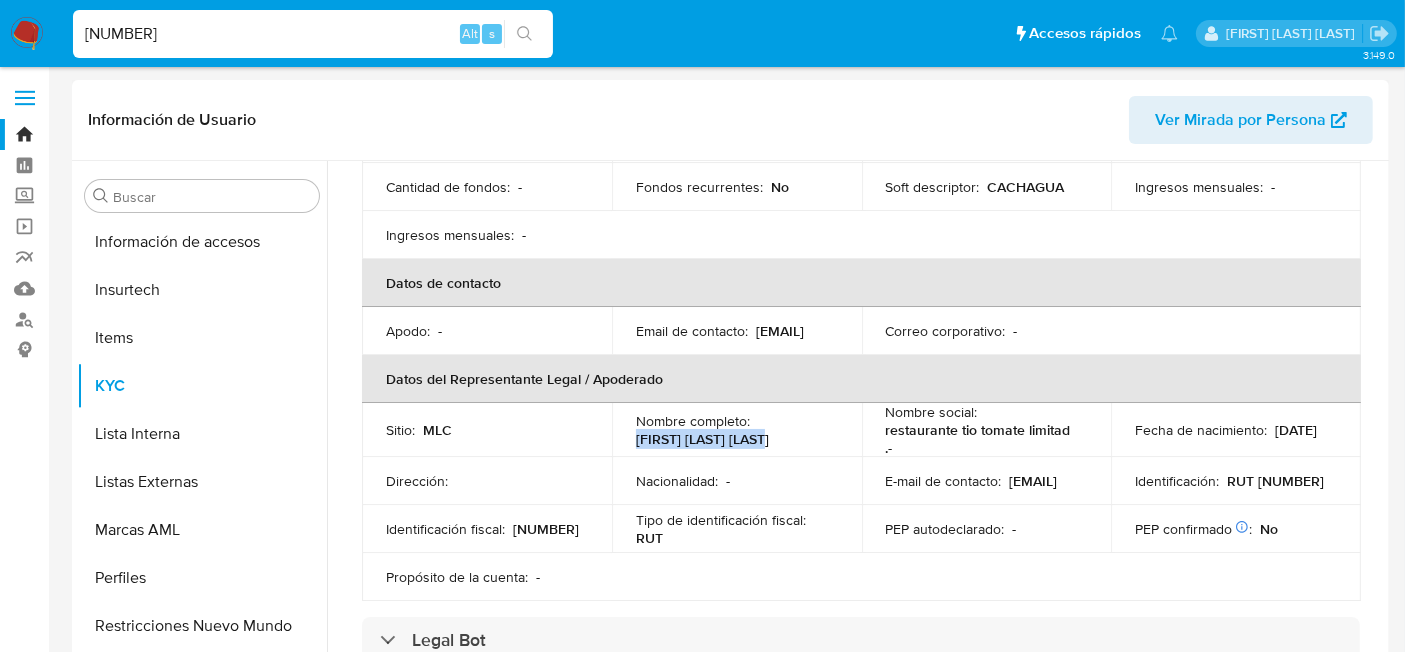 drag, startPoint x: 632, startPoint y: 437, endPoint x: 830, endPoint y: 440, distance: 198.02272 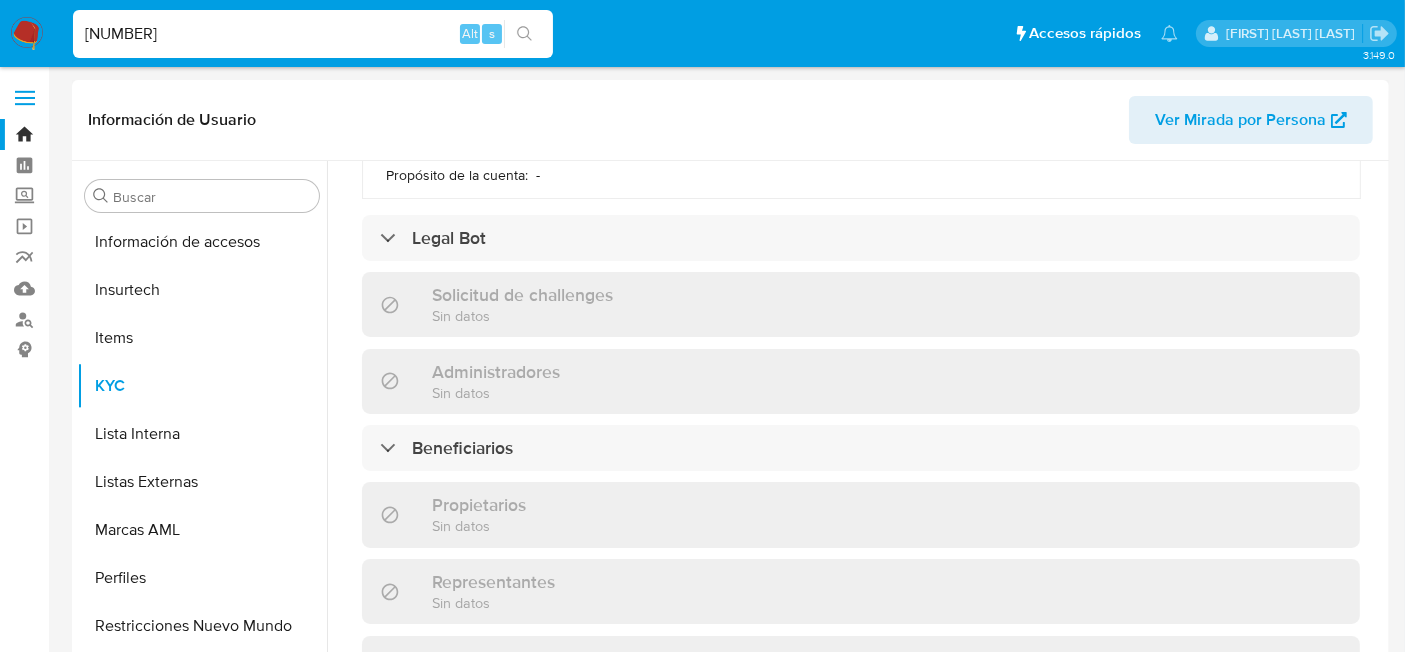 scroll, scrollTop: 791, scrollLeft: 0, axis: vertical 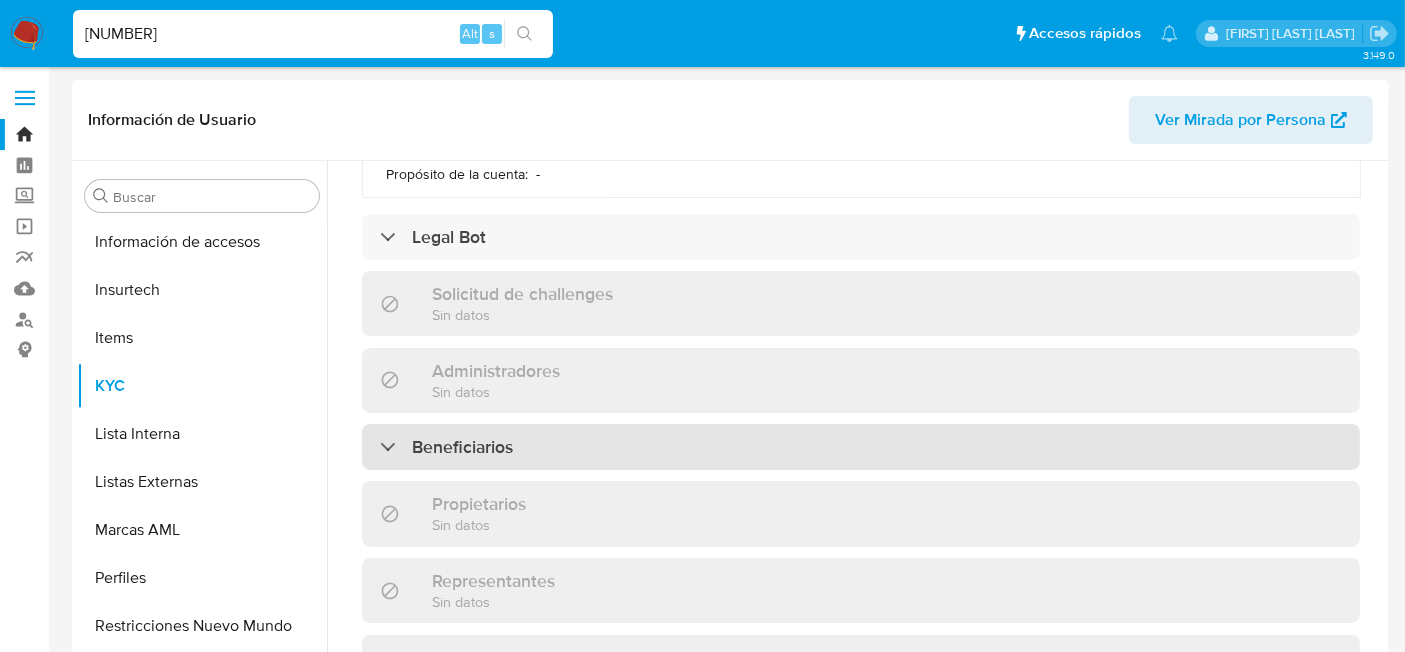 click on "Beneficiarios" at bounding box center [861, 447] 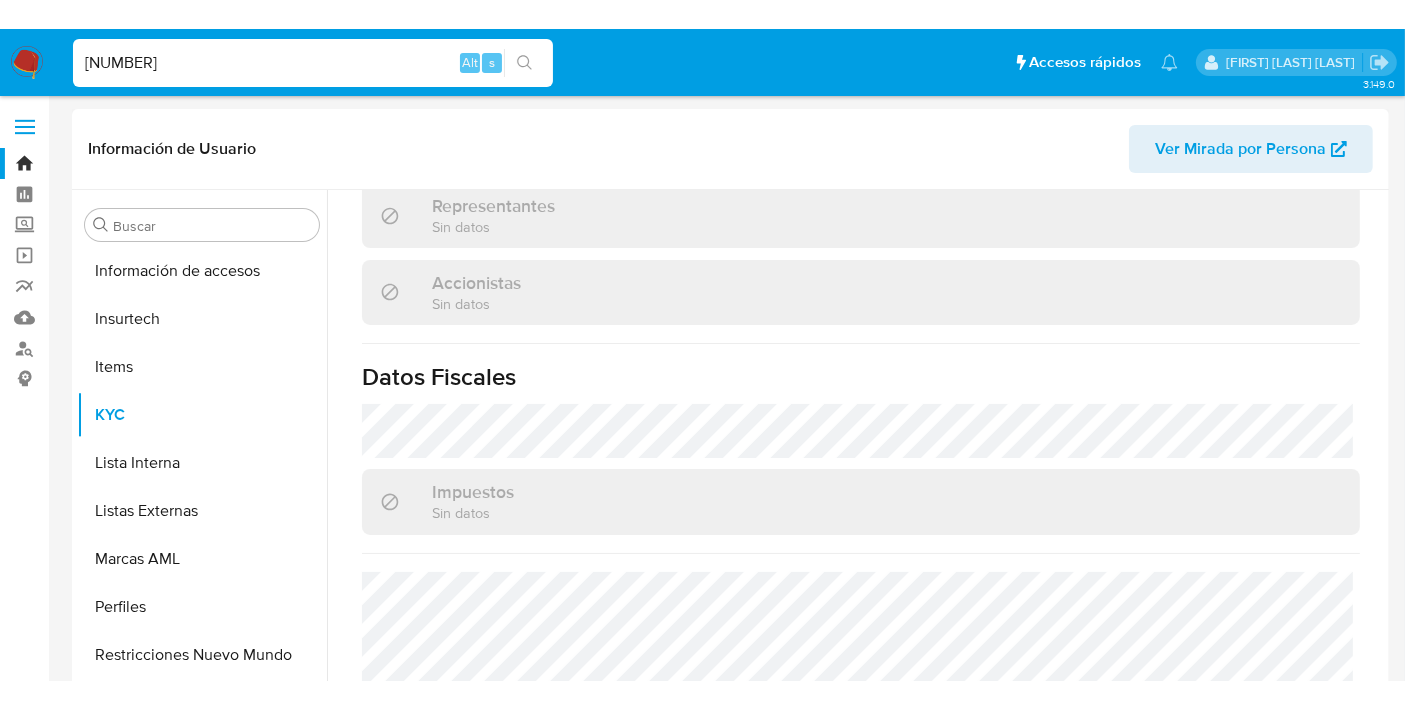 scroll, scrollTop: 1615, scrollLeft: 0, axis: vertical 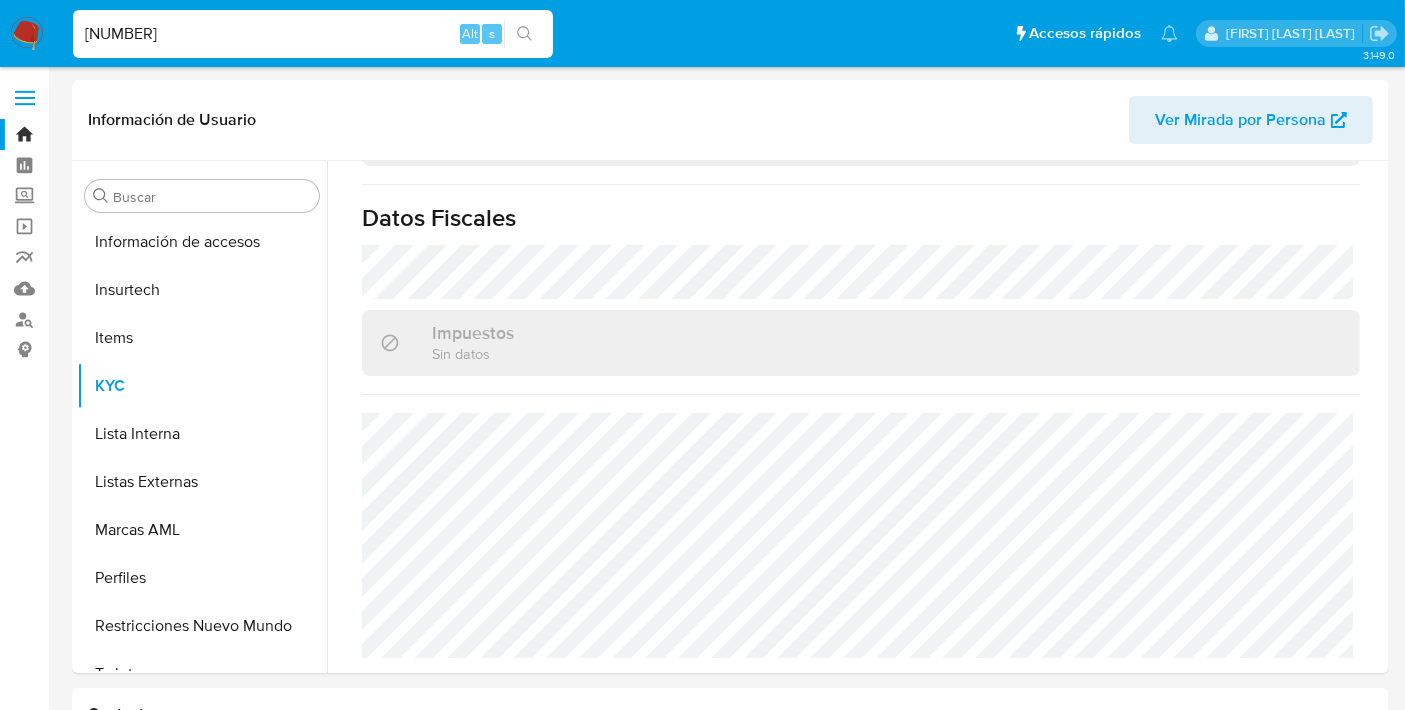 click on "[NUMBER]" at bounding box center (313, 34) 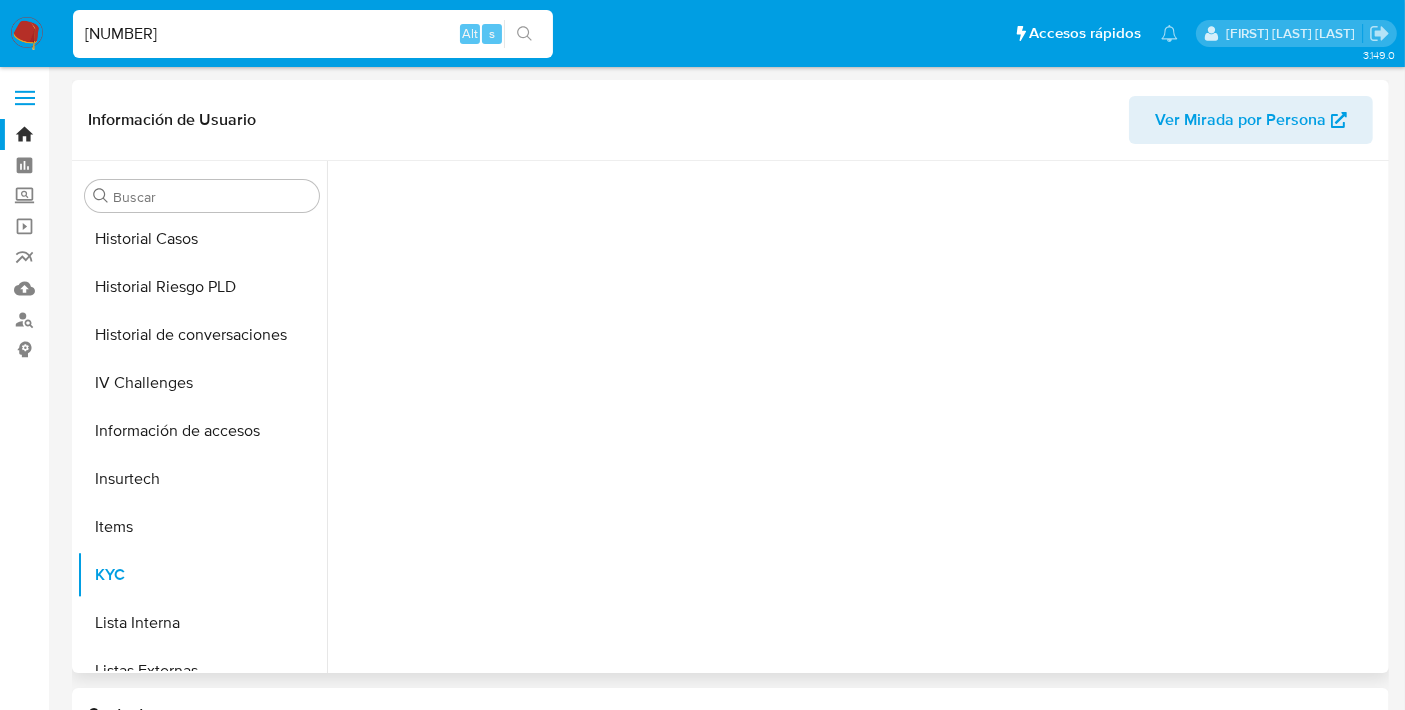 scroll, scrollTop: 796, scrollLeft: 0, axis: vertical 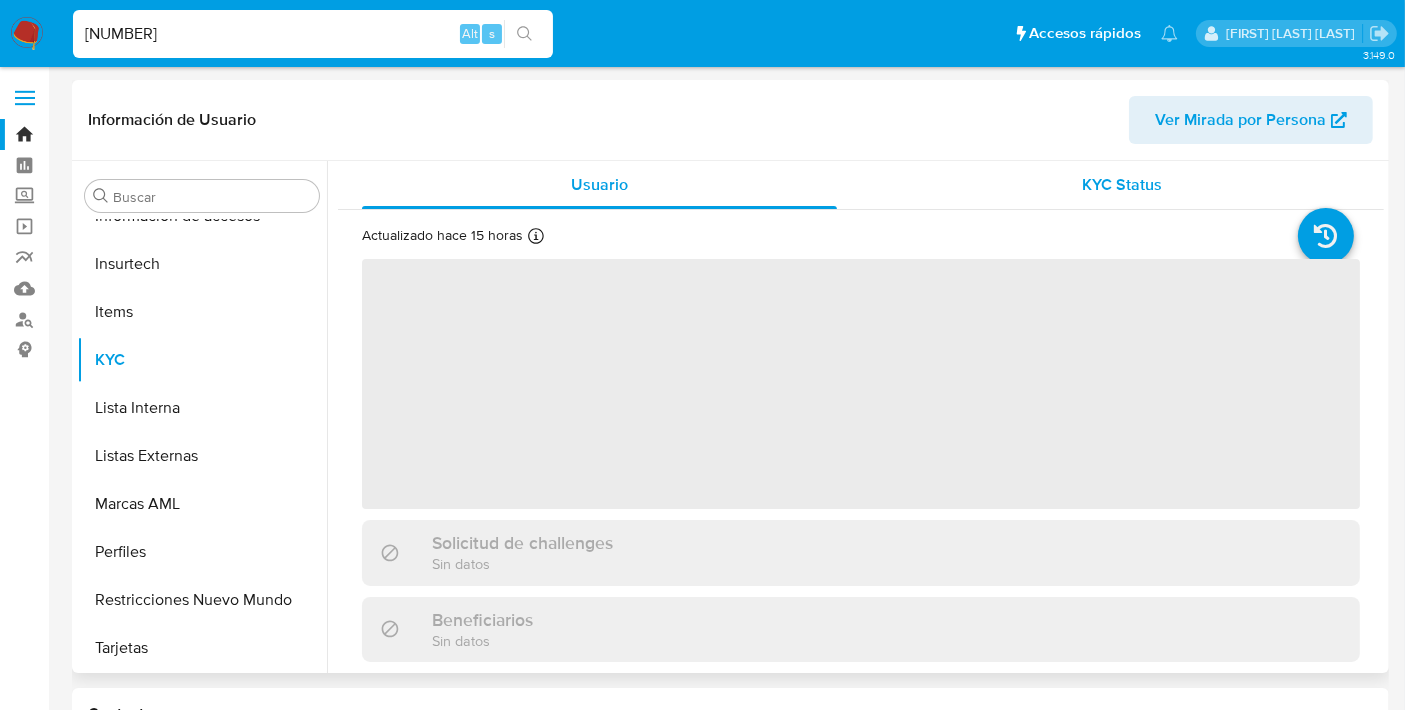 click on "KYC Status" at bounding box center (1122, 185) 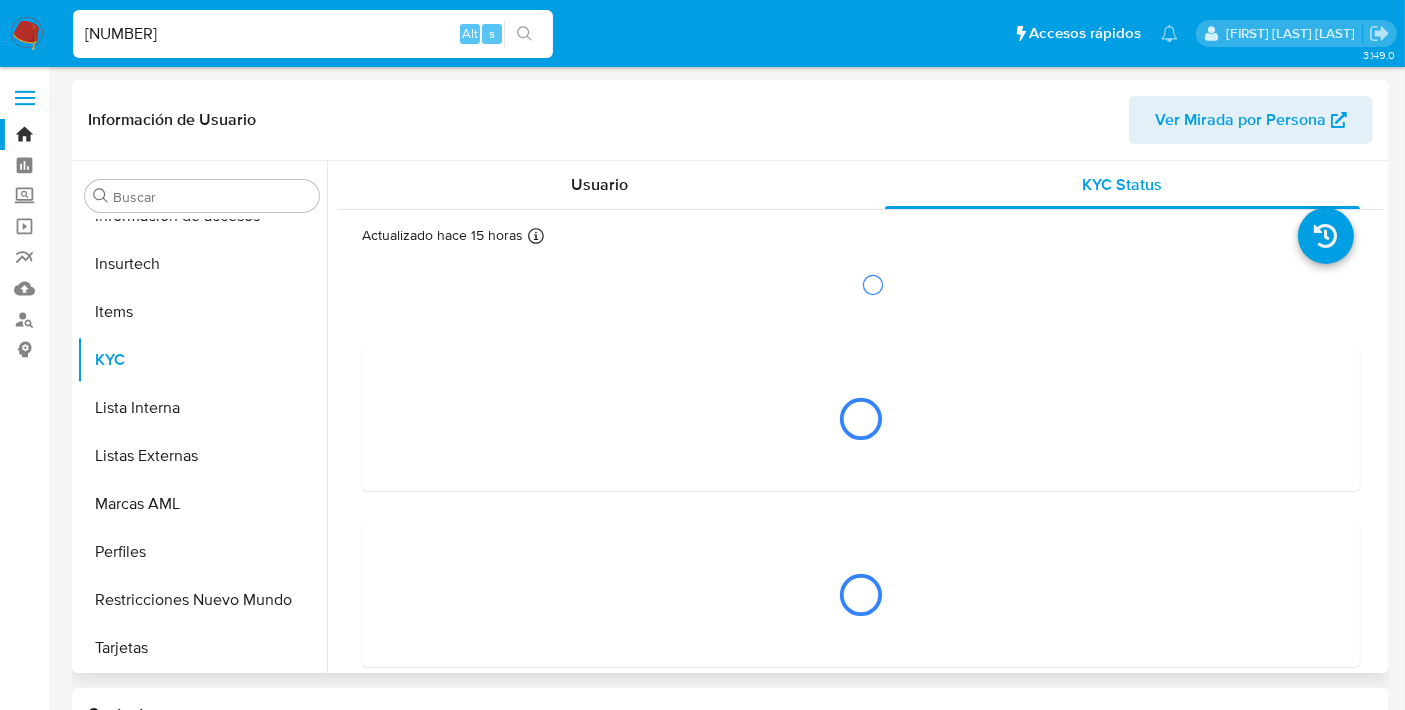 select on "10" 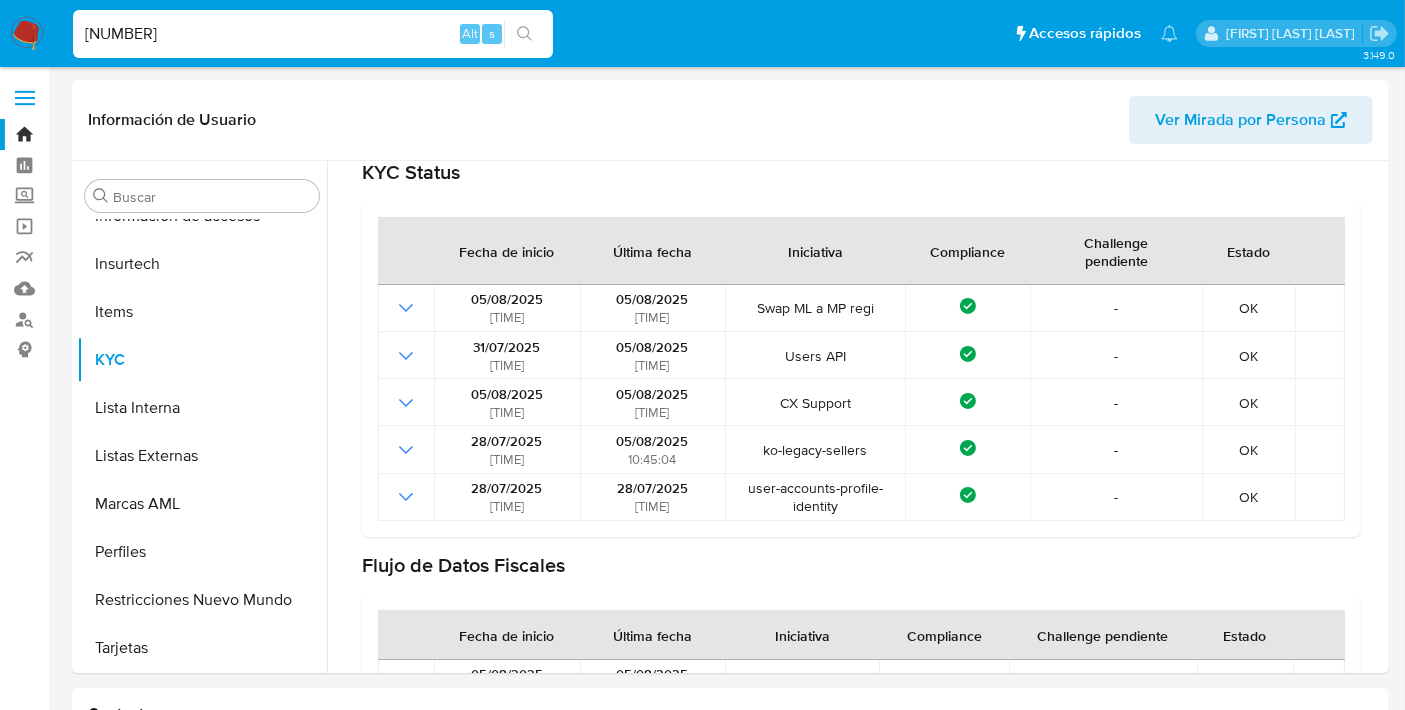 scroll, scrollTop: 235, scrollLeft: 0, axis: vertical 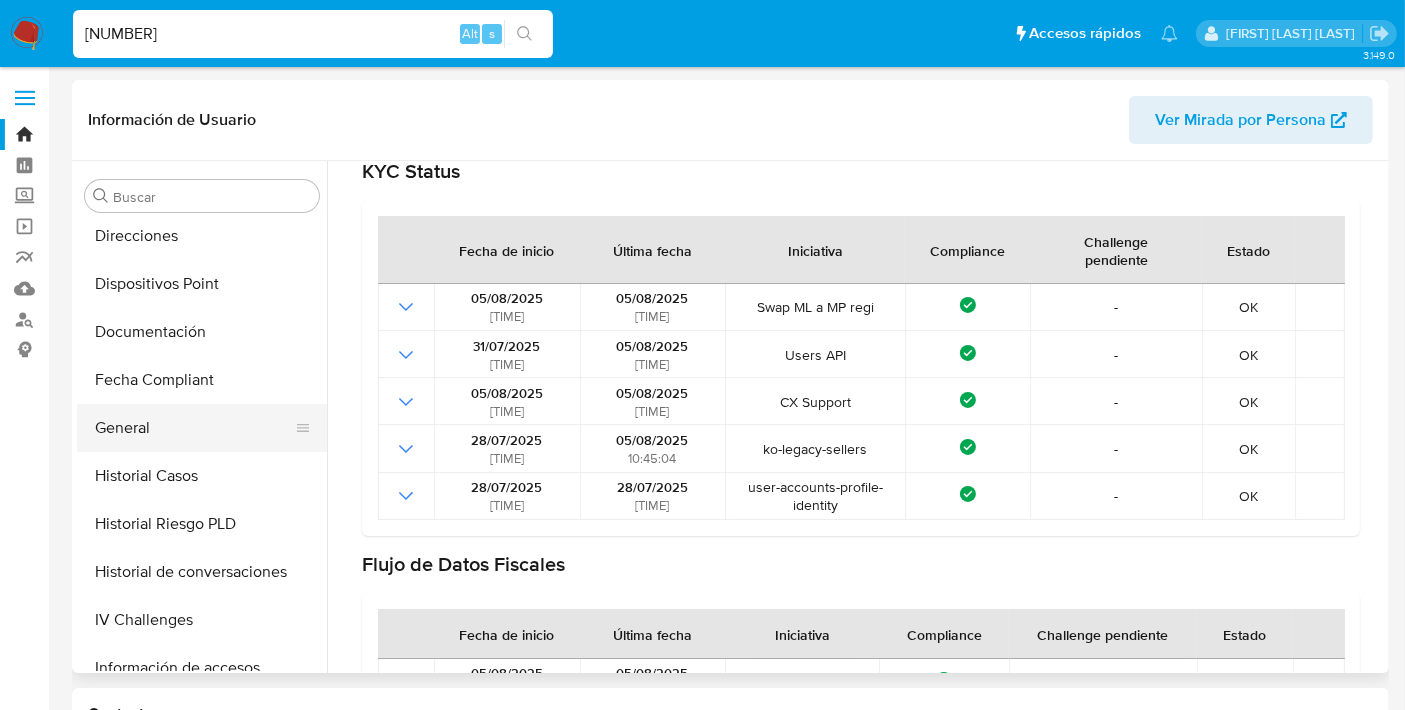 click on "General" at bounding box center [194, 428] 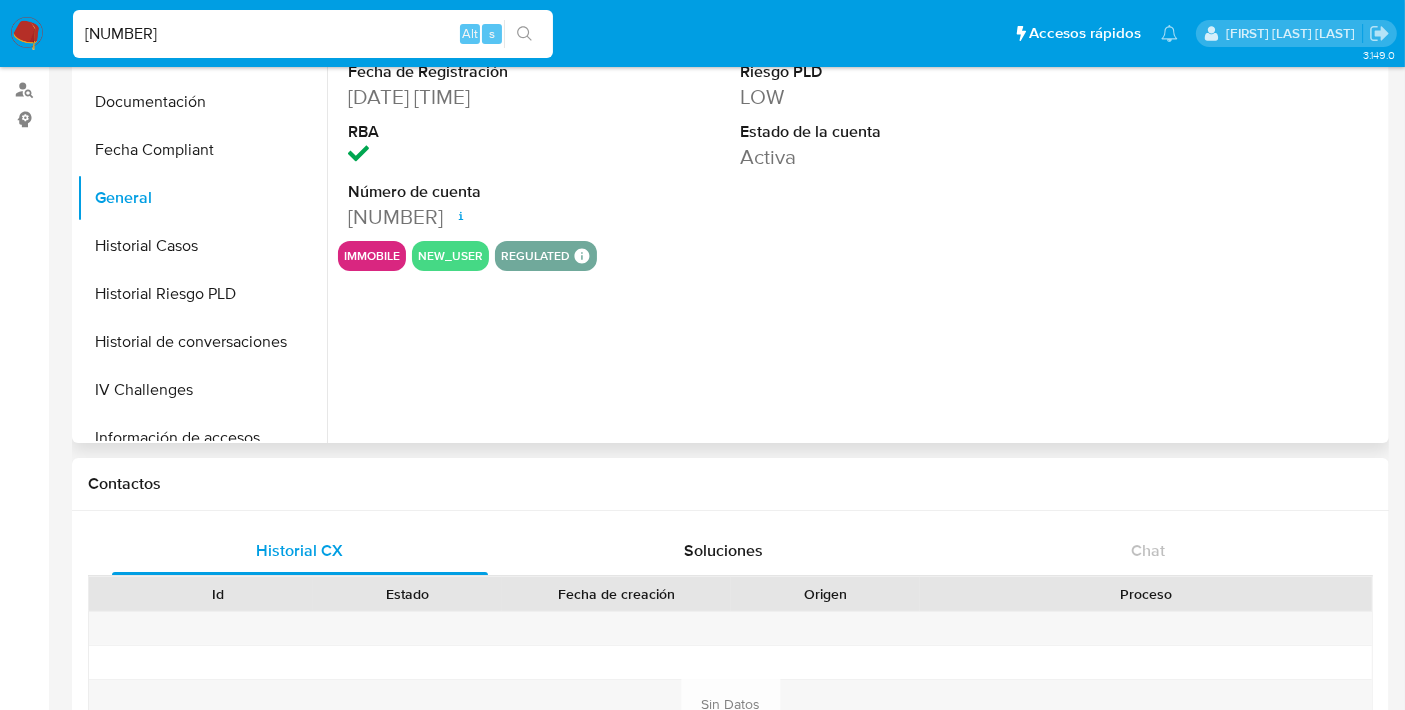 scroll, scrollTop: 231, scrollLeft: 0, axis: vertical 